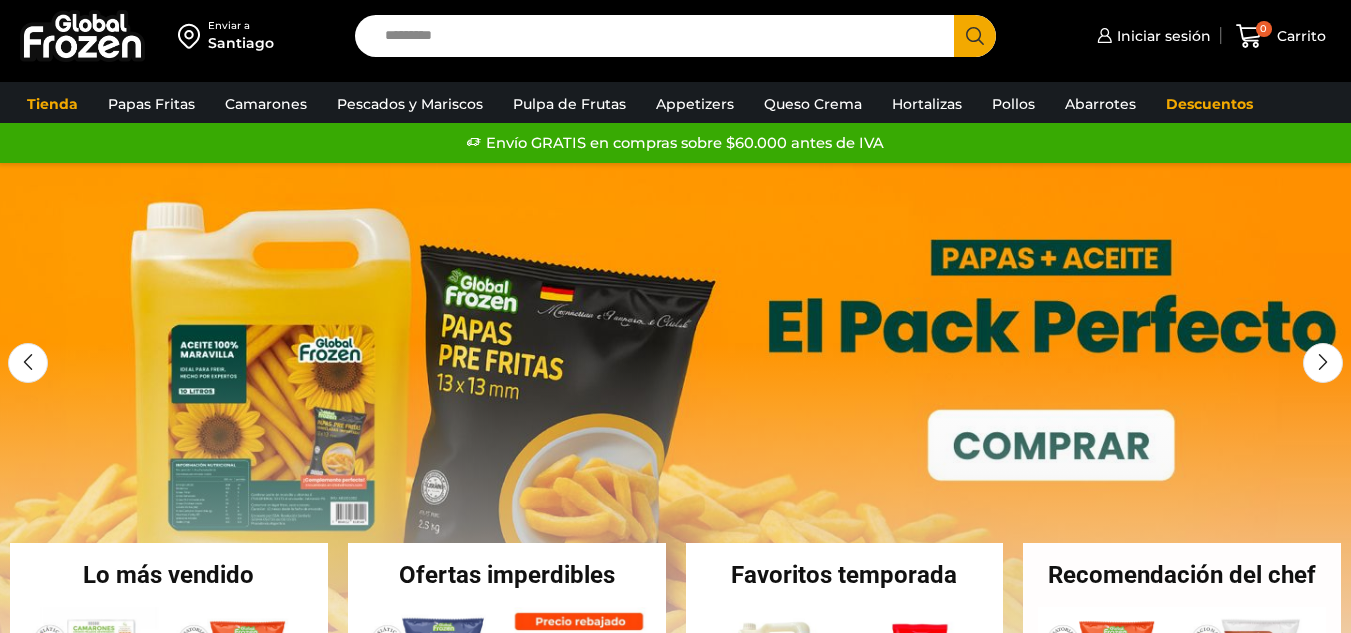 scroll, scrollTop: 0, scrollLeft: 0, axis: both 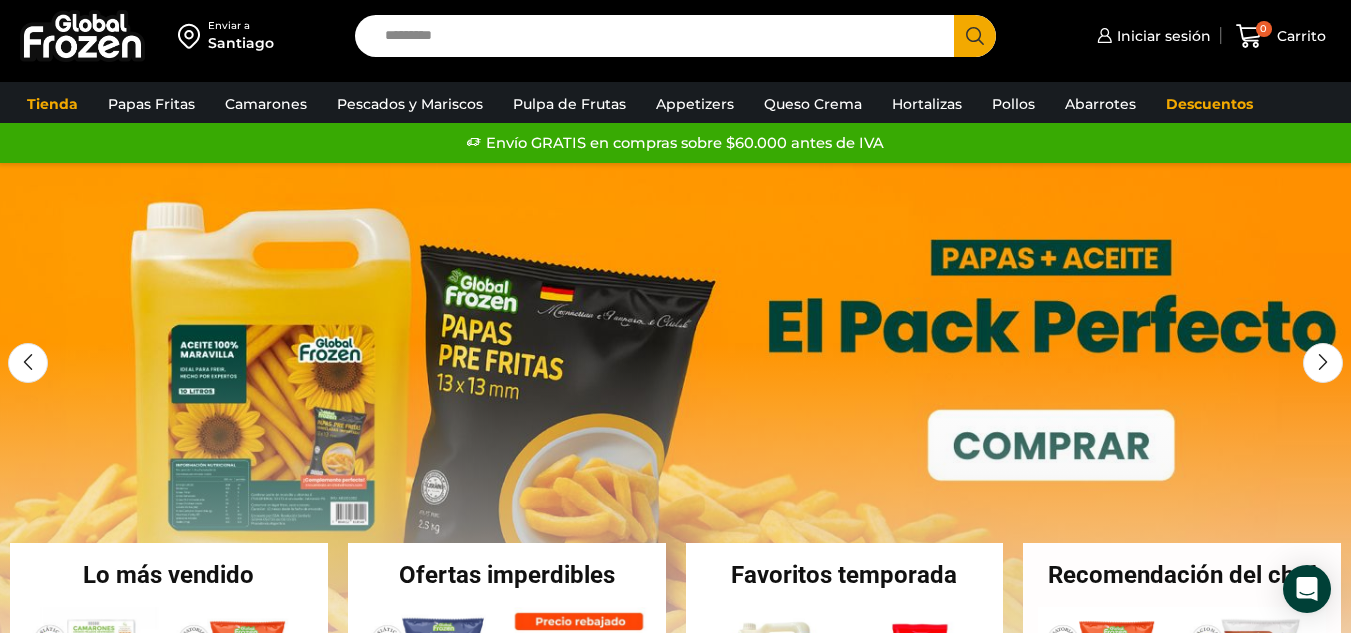 click on "Enviar a" at bounding box center (241, 26) 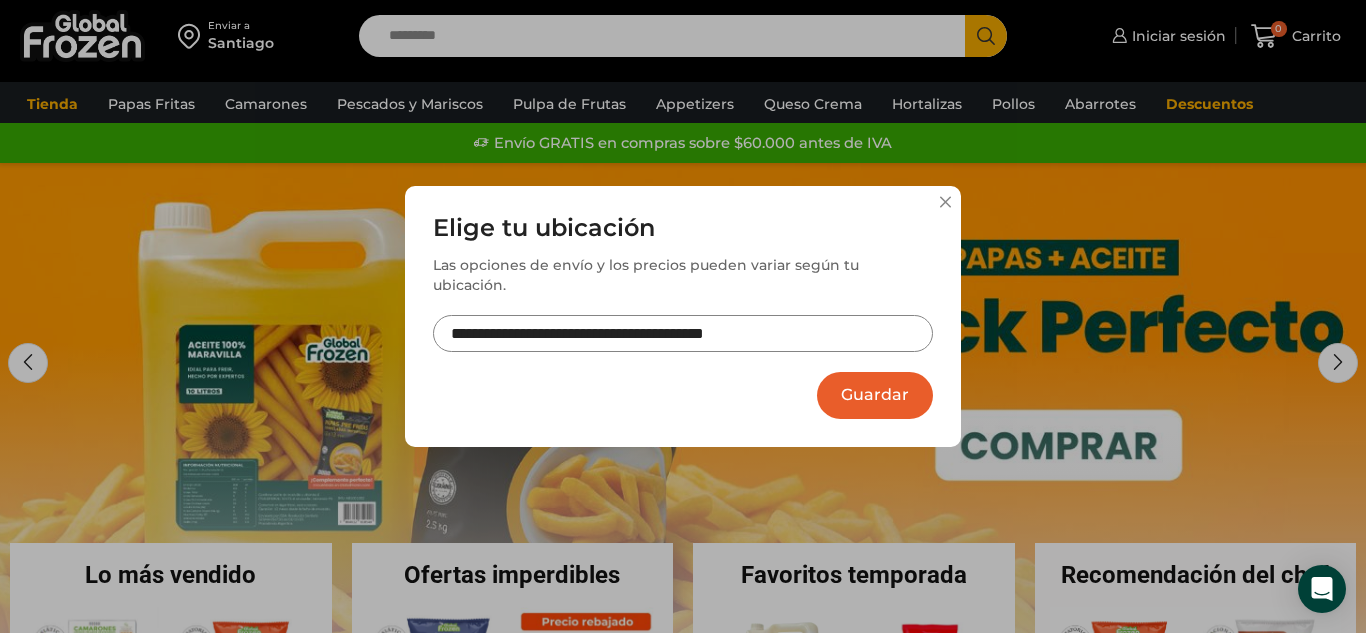 click on "Guardar" at bounding box center (875, 395) 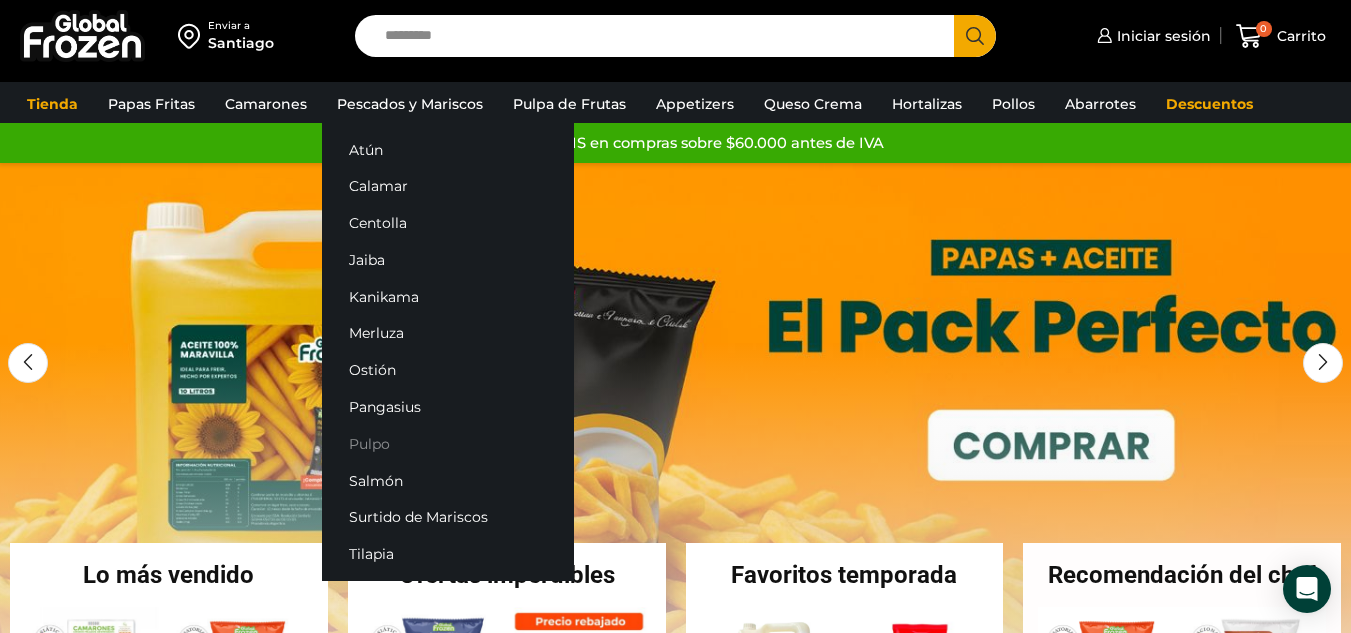 click on "Pulpo" at bounding box center (448, 443) 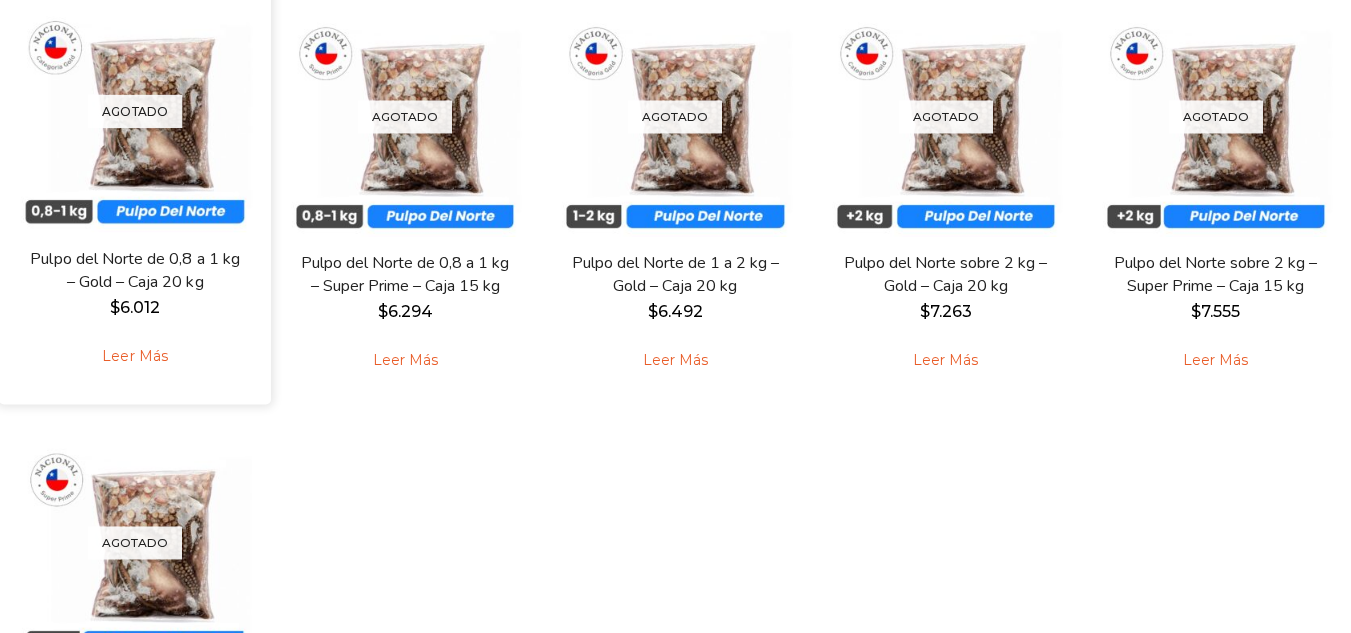 scroll, scrollTop: 0, scrollLeft: 0, axis: both 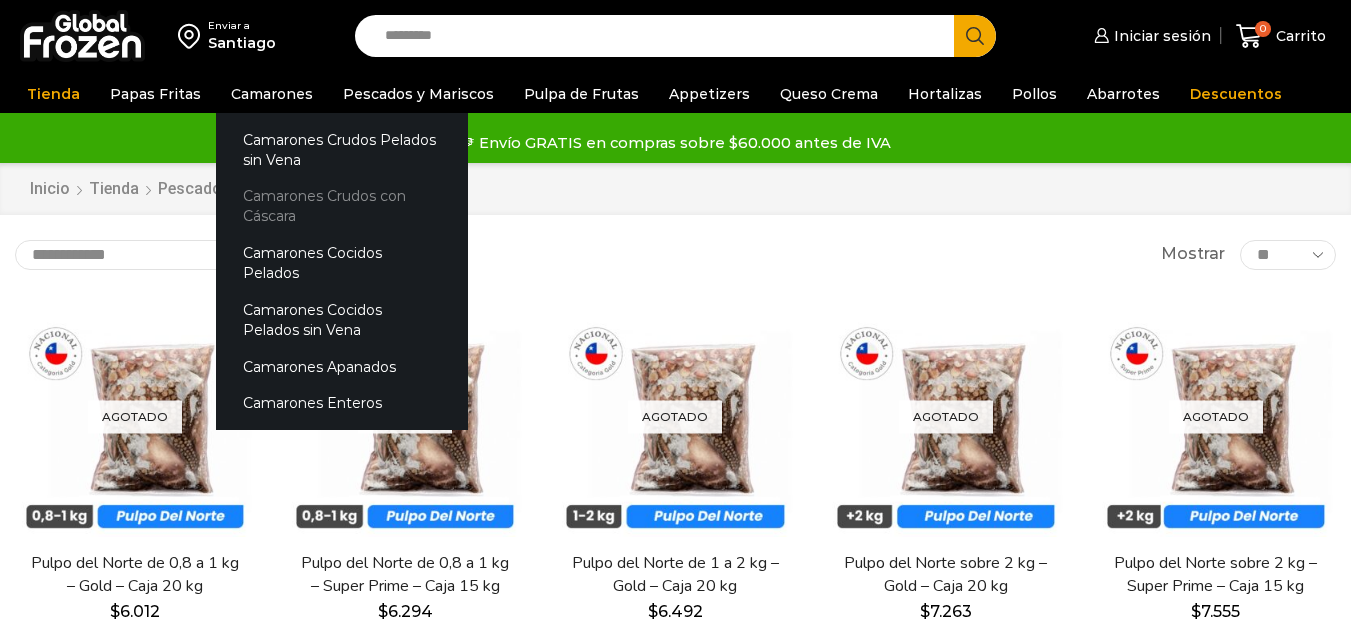 click on "Camarones Crudos con Cáscara" at bounding box center [342, 206] 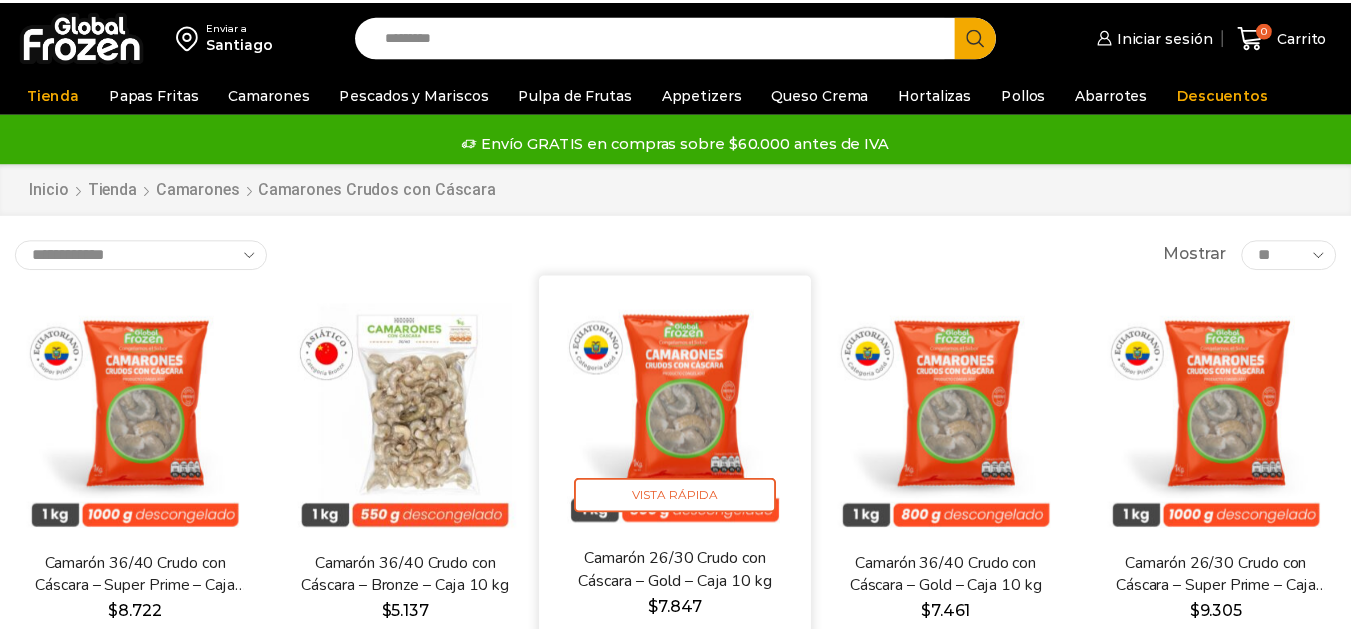 scroll, scrollTop: 0, scrollLeft: 0, axis: both 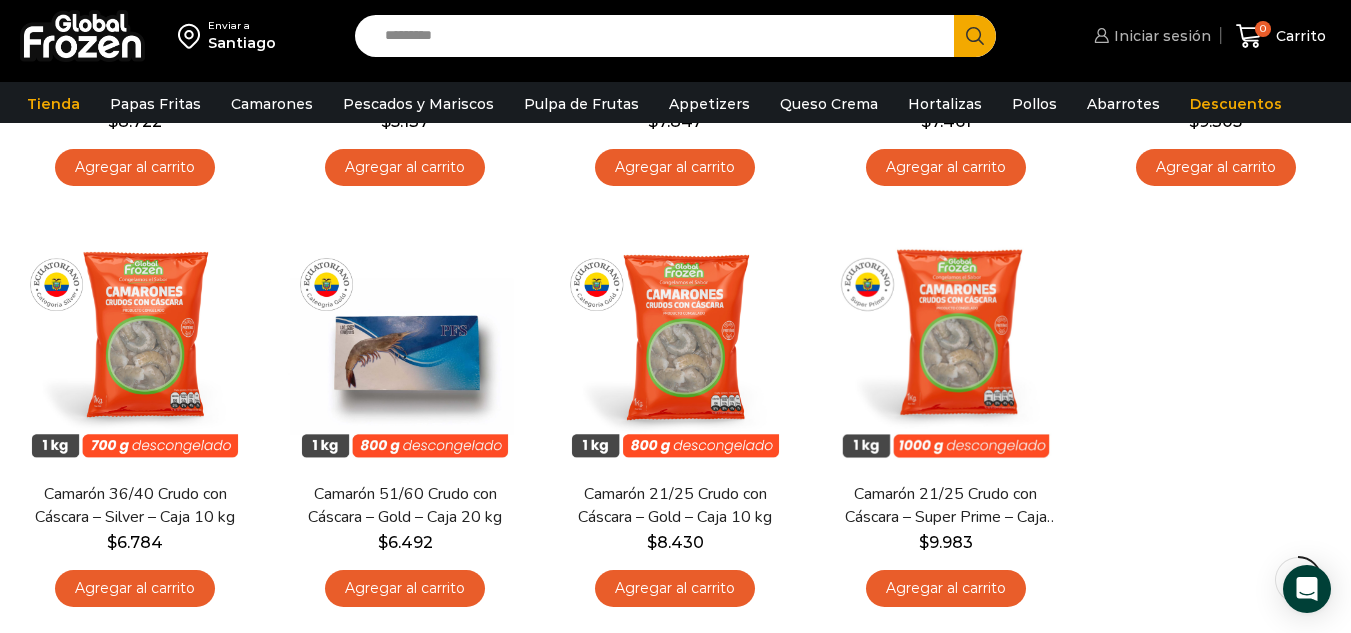 click on "Iniciar sesión" at bounding box center [1160, 36] 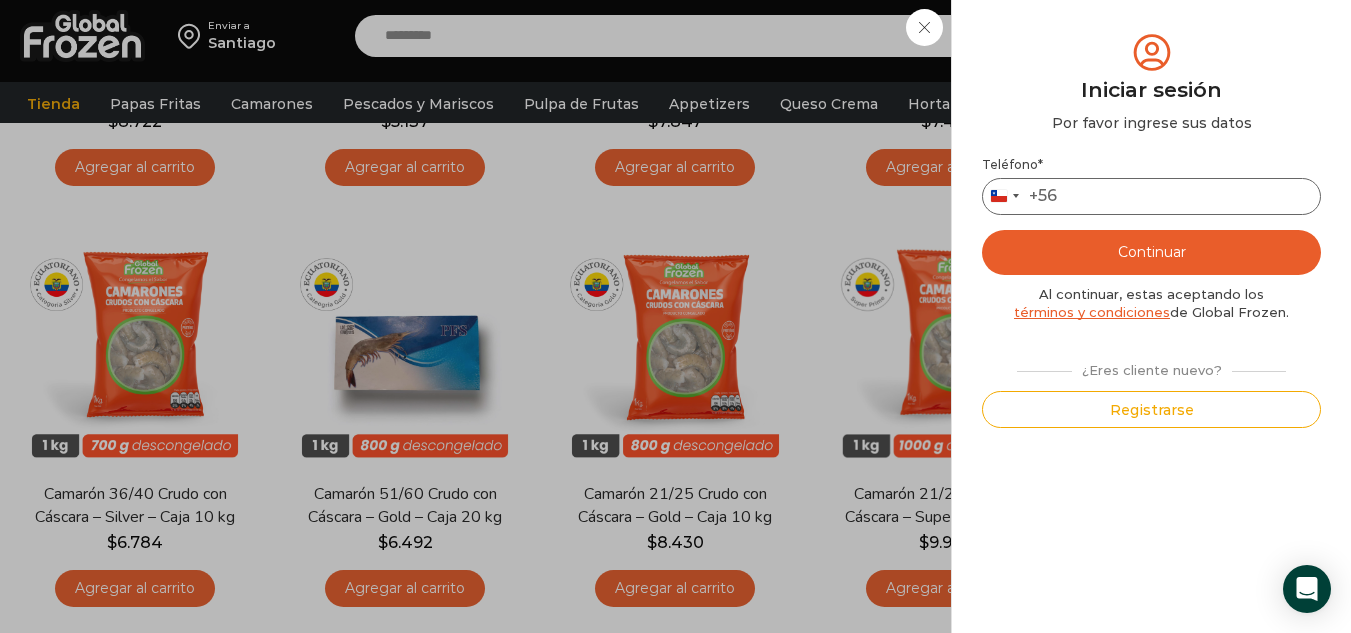 click on "Teléfono
*" at bounding box center (1151, 196) 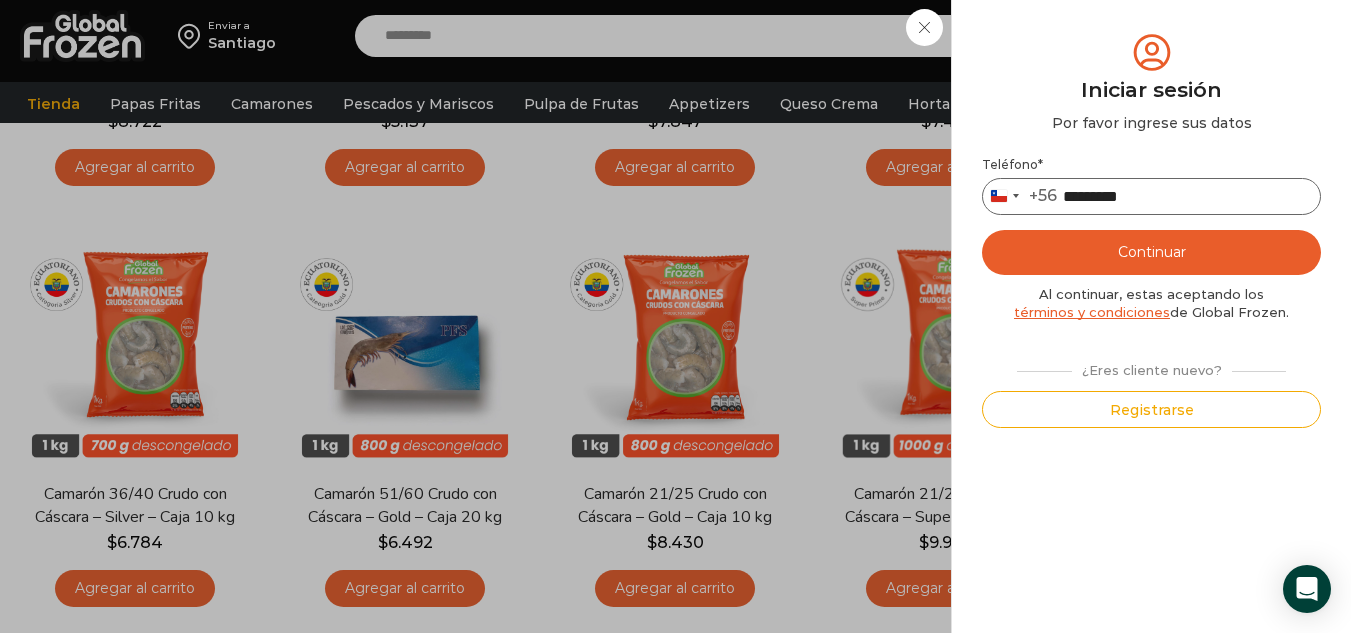 type on "*********" 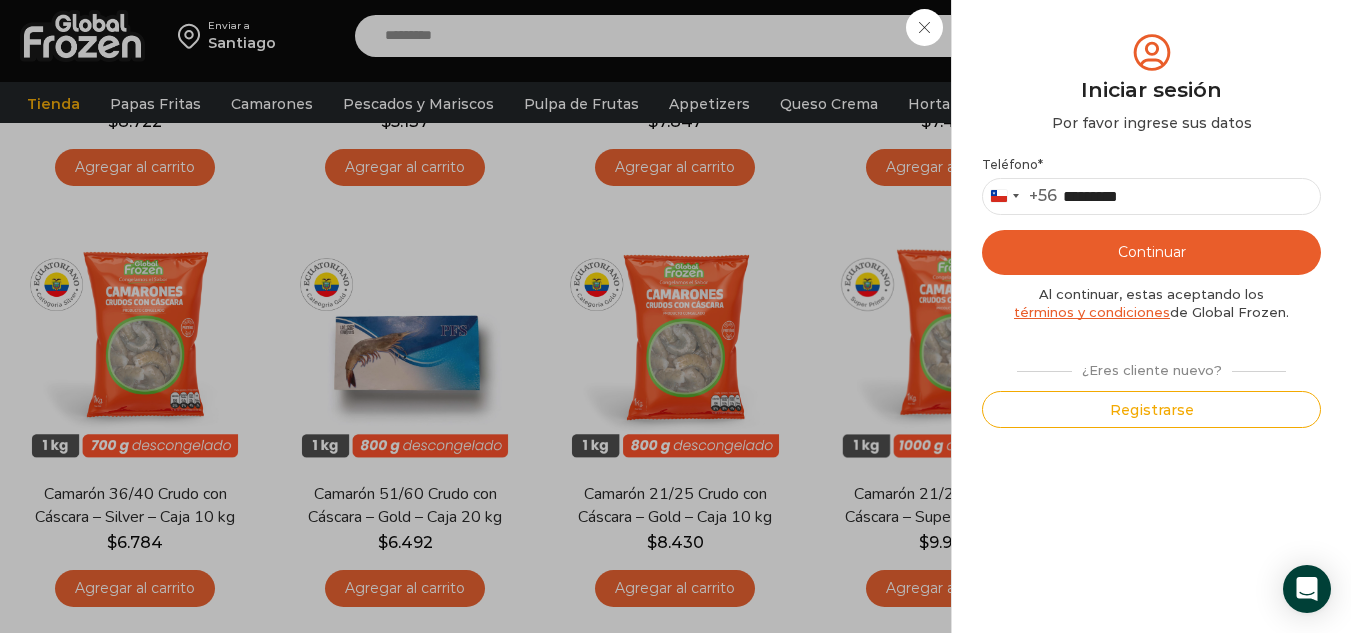 click on "Continuar" at bounding box center (1151, 252) 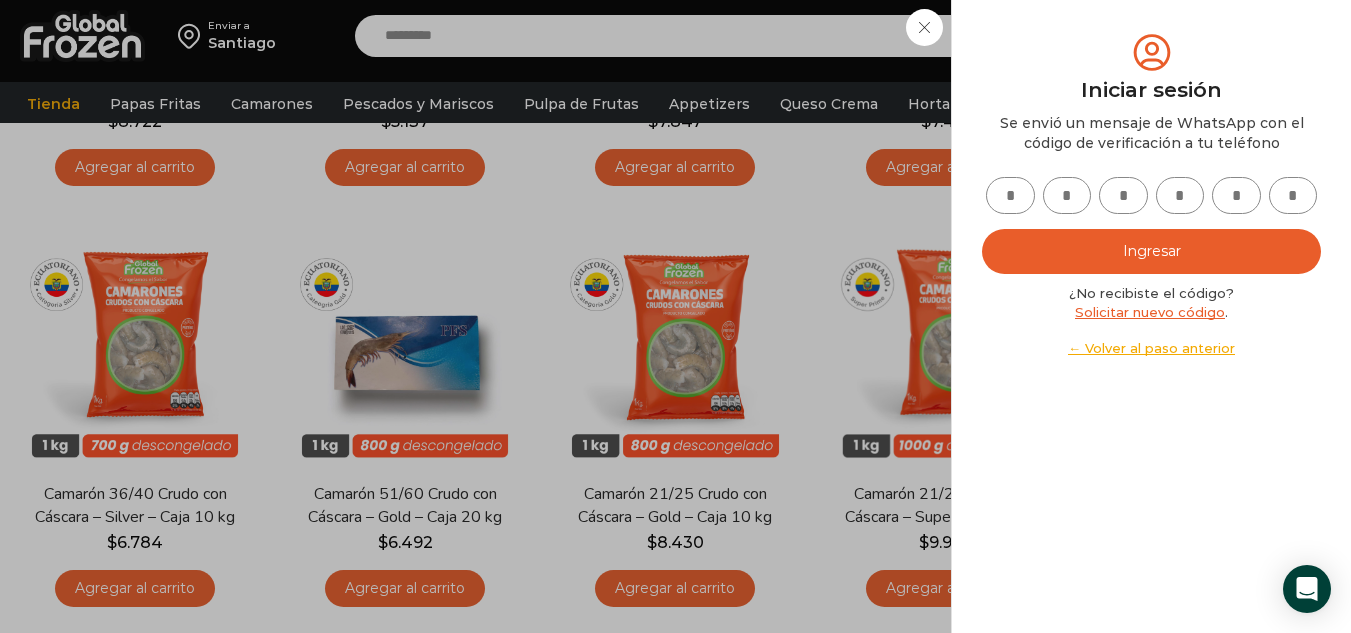 click at bounding box center (1010, 195) 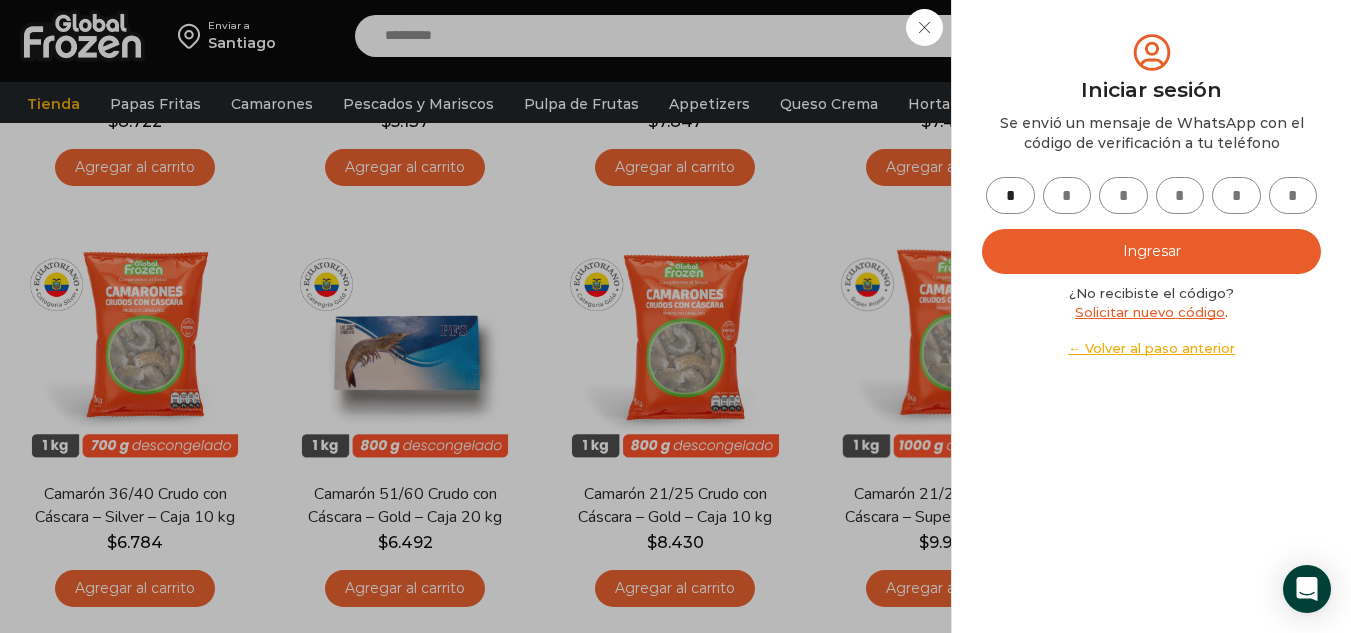 type on "*" 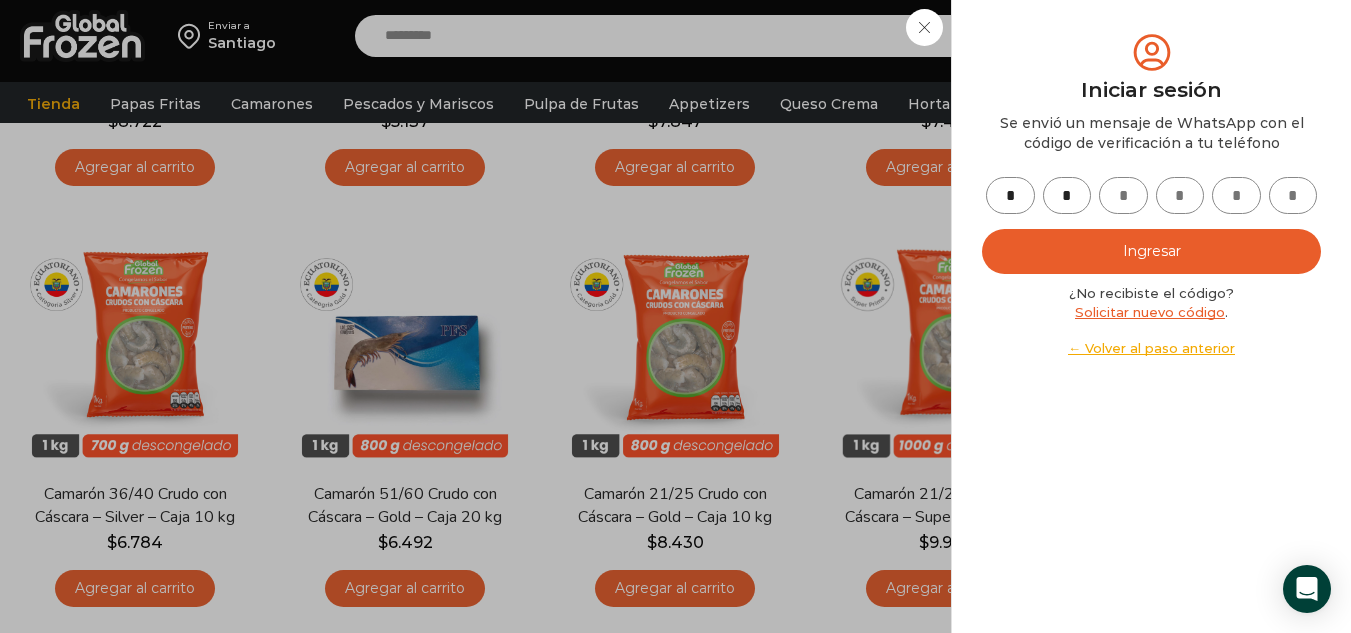 type on "*" 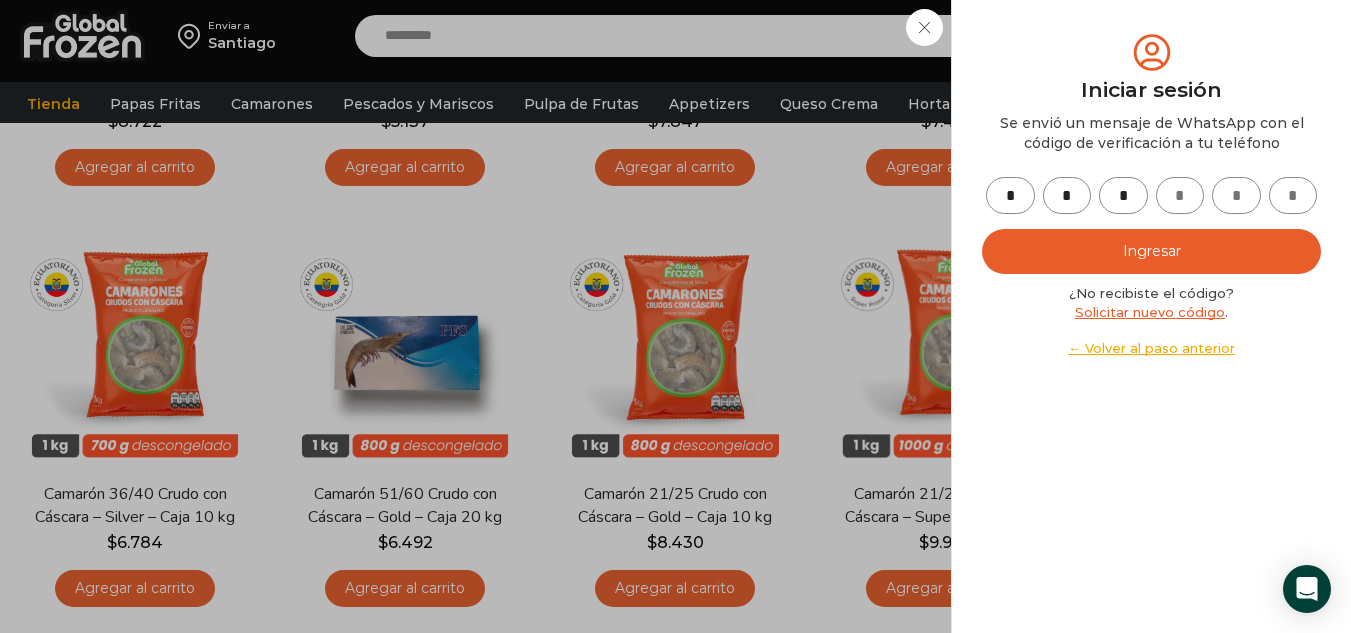 type on "*" 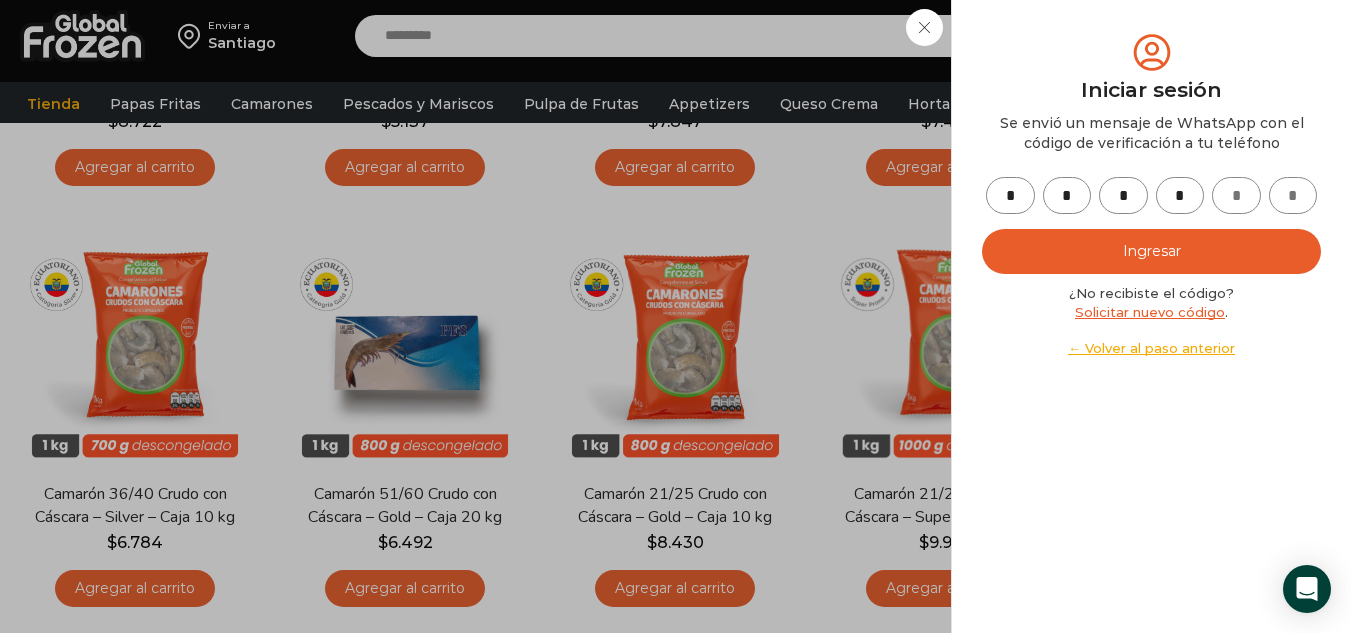 type on "*" 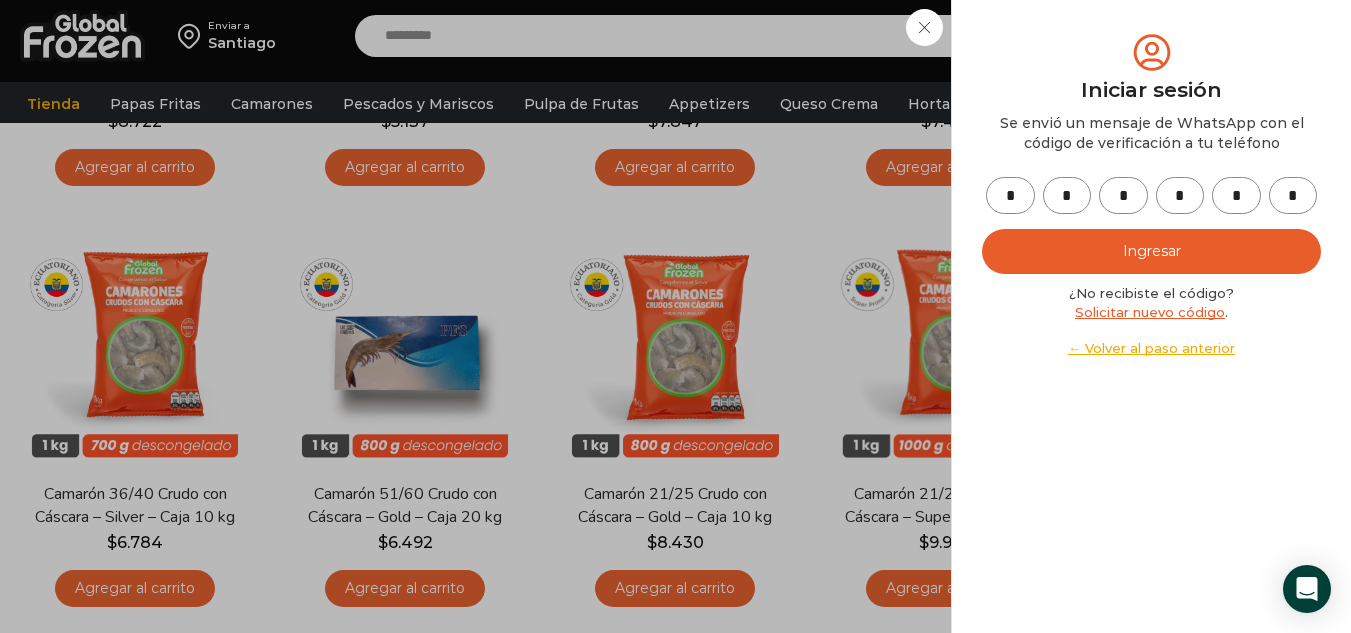 type on "*" 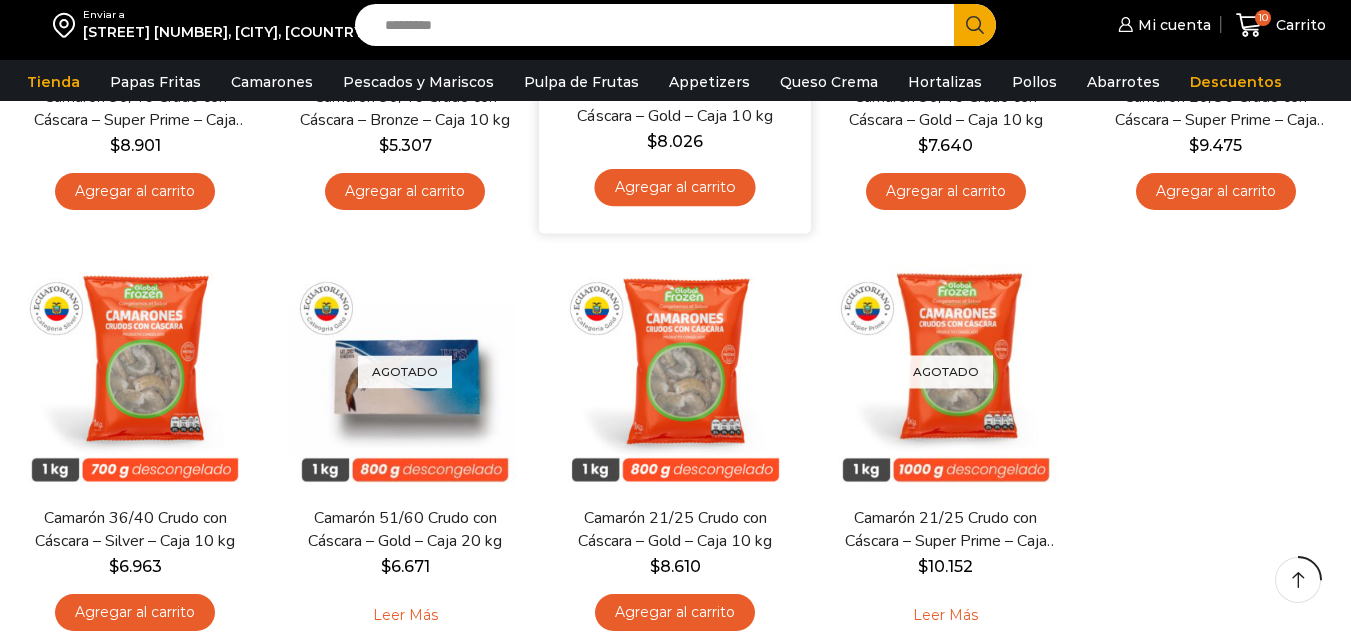 scroll, scrollTop: 268, scrollLeft: 0, axis: vertical 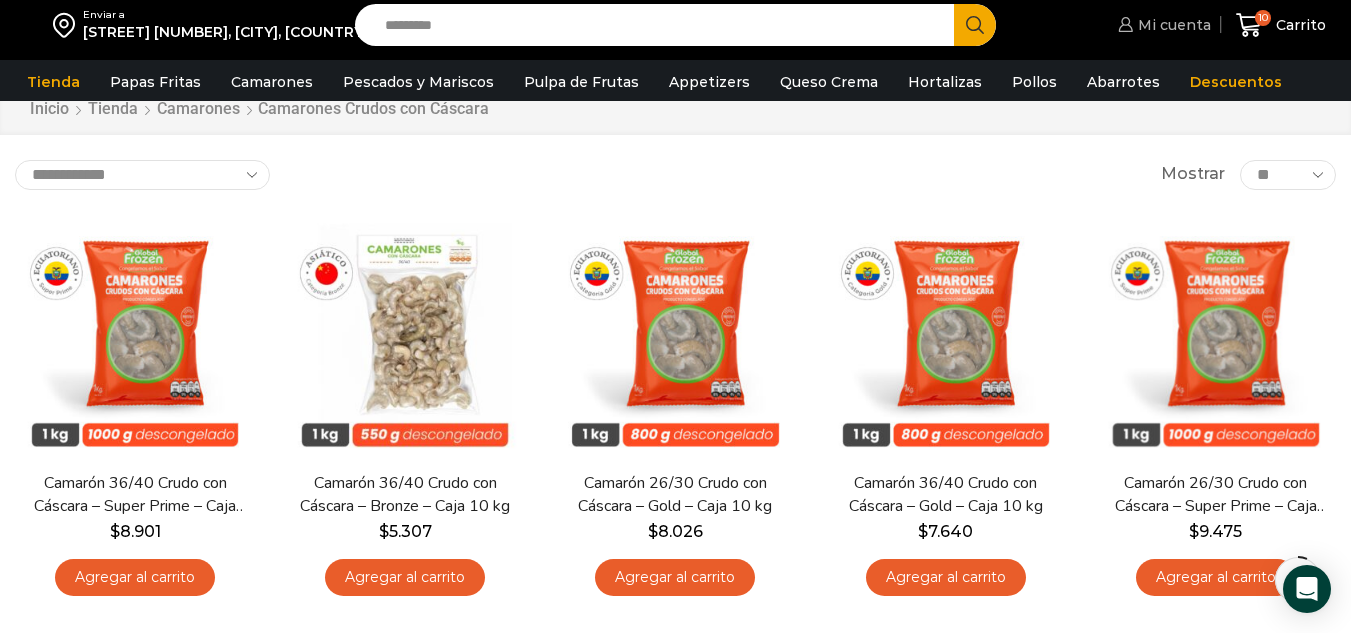 click on "Mi cuenta" at bounding box center (1172, 25) 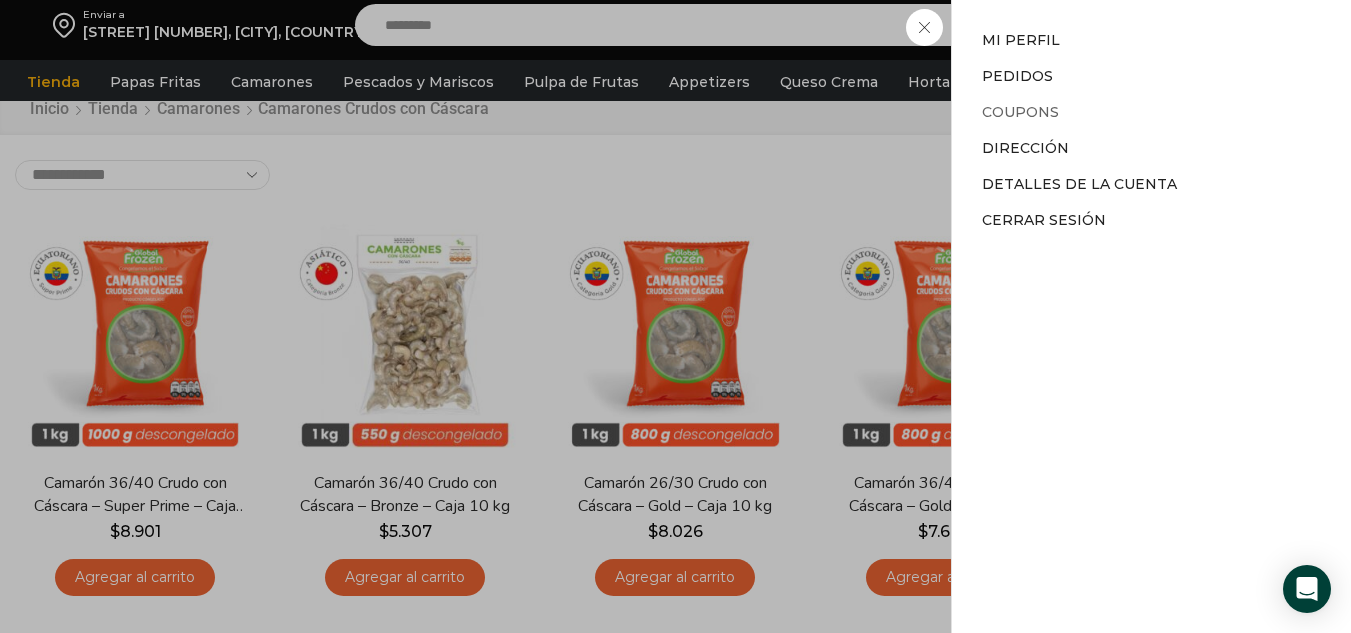 click on "Coupons" at bounding box center [1020, 112] 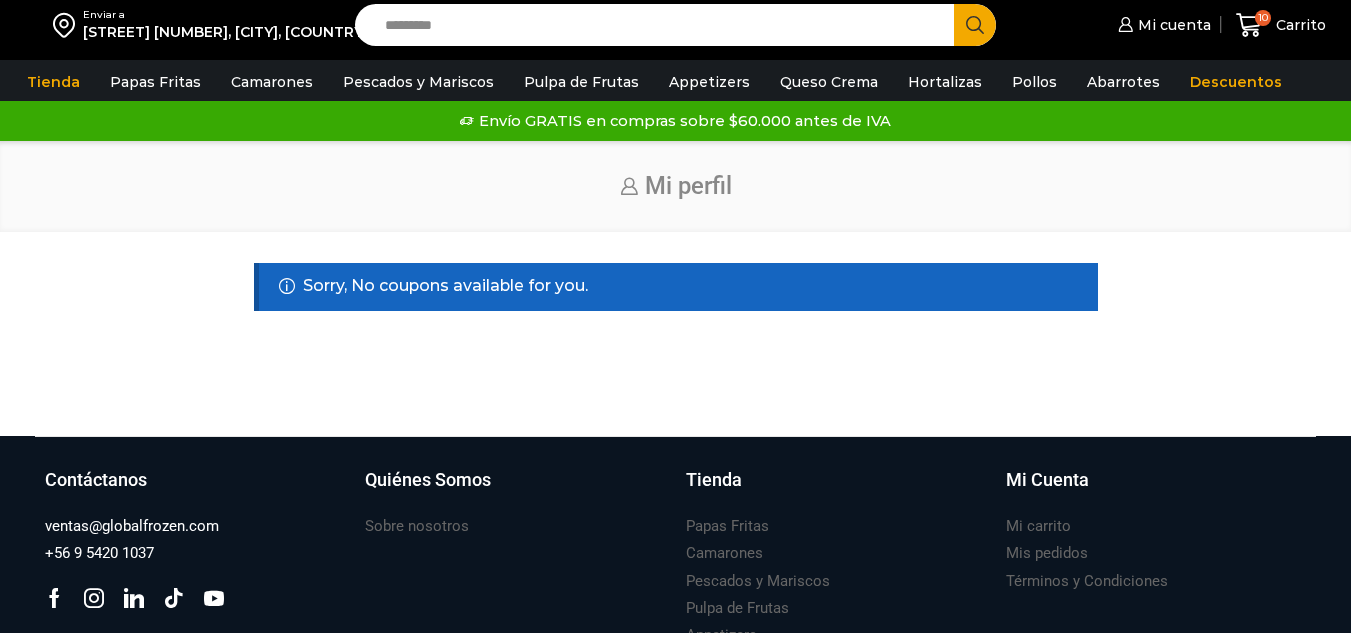 scroll, scrollTop: 0, scrollLeft: 0, axis: both 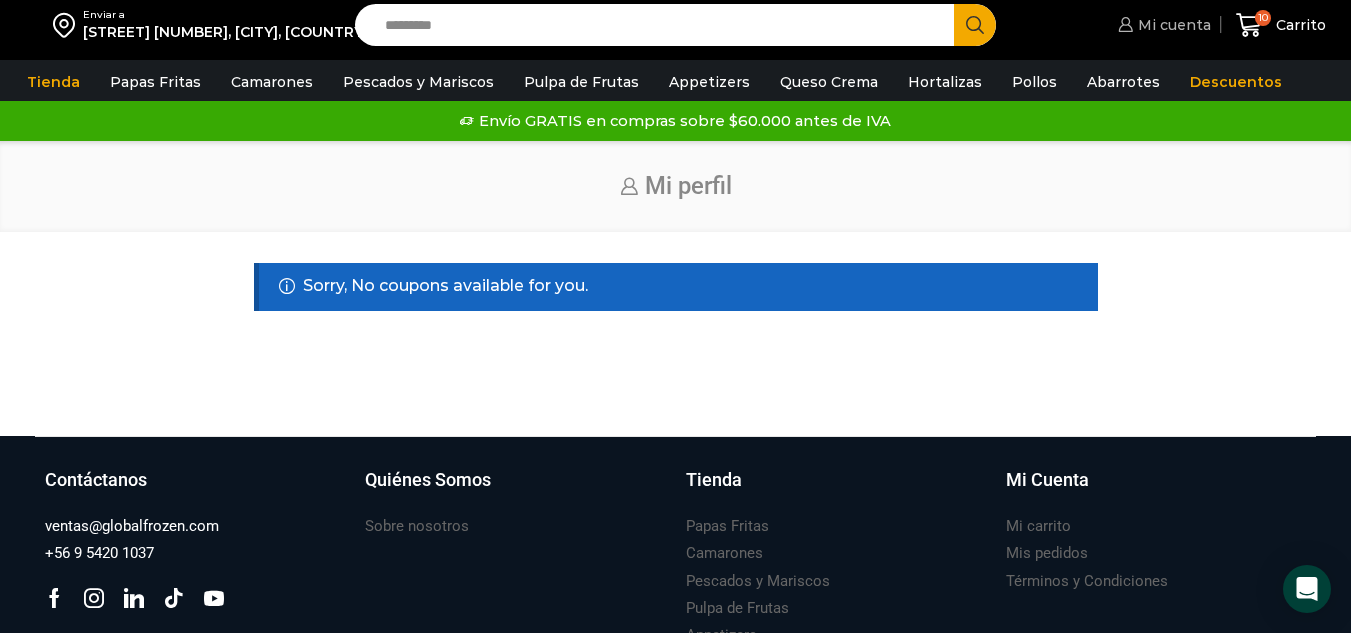 click on "Mi cuenta" at bounding box center [1172, 25] 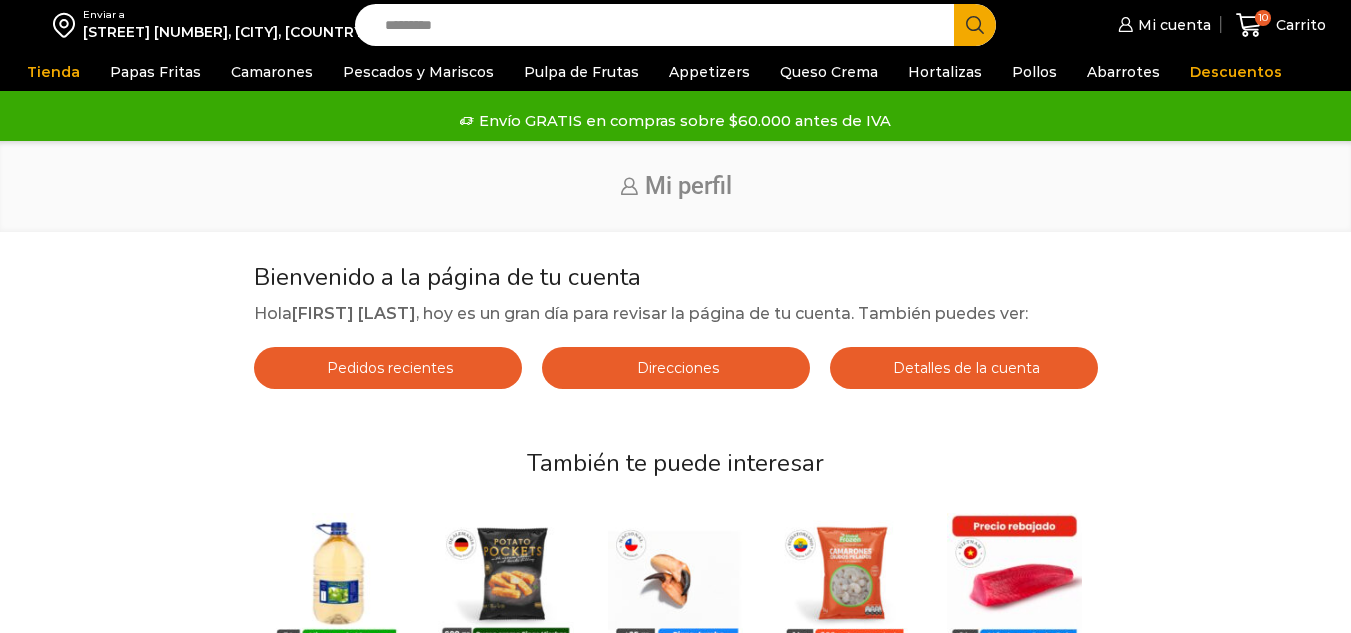 scroll, scrollTop: 0, scrollLeft: 0, axis: both 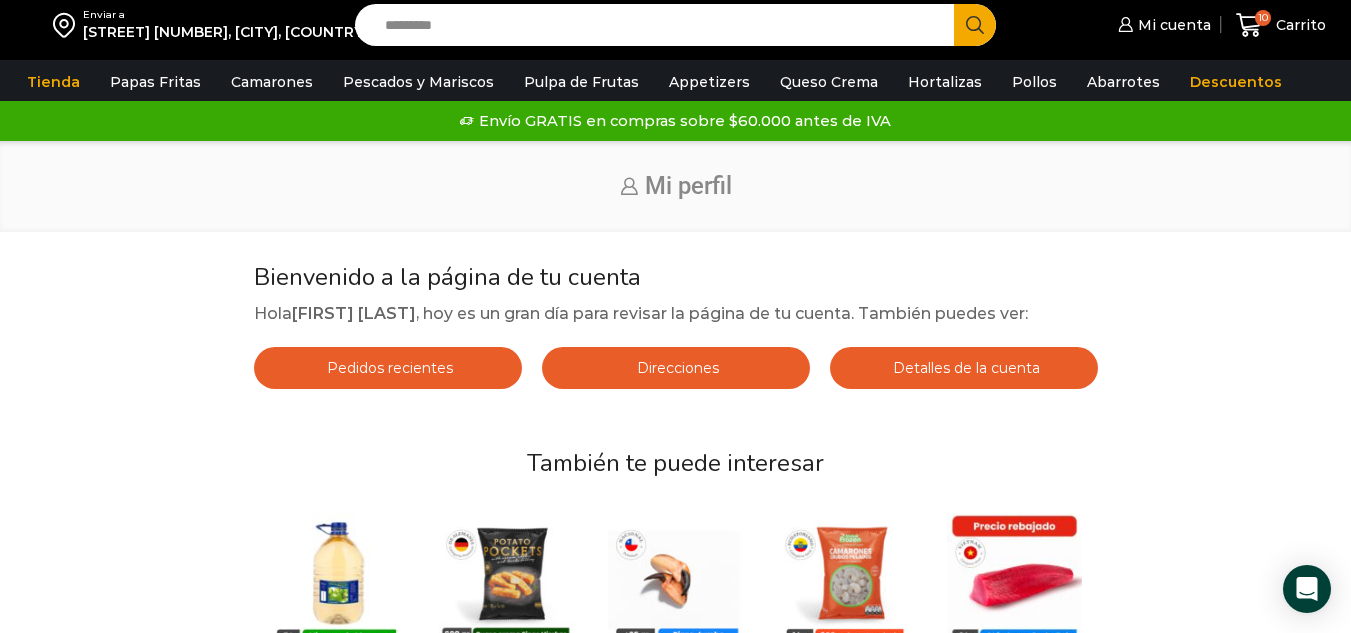 click on "Pedidos recientes" at bounding box center (387, 368) 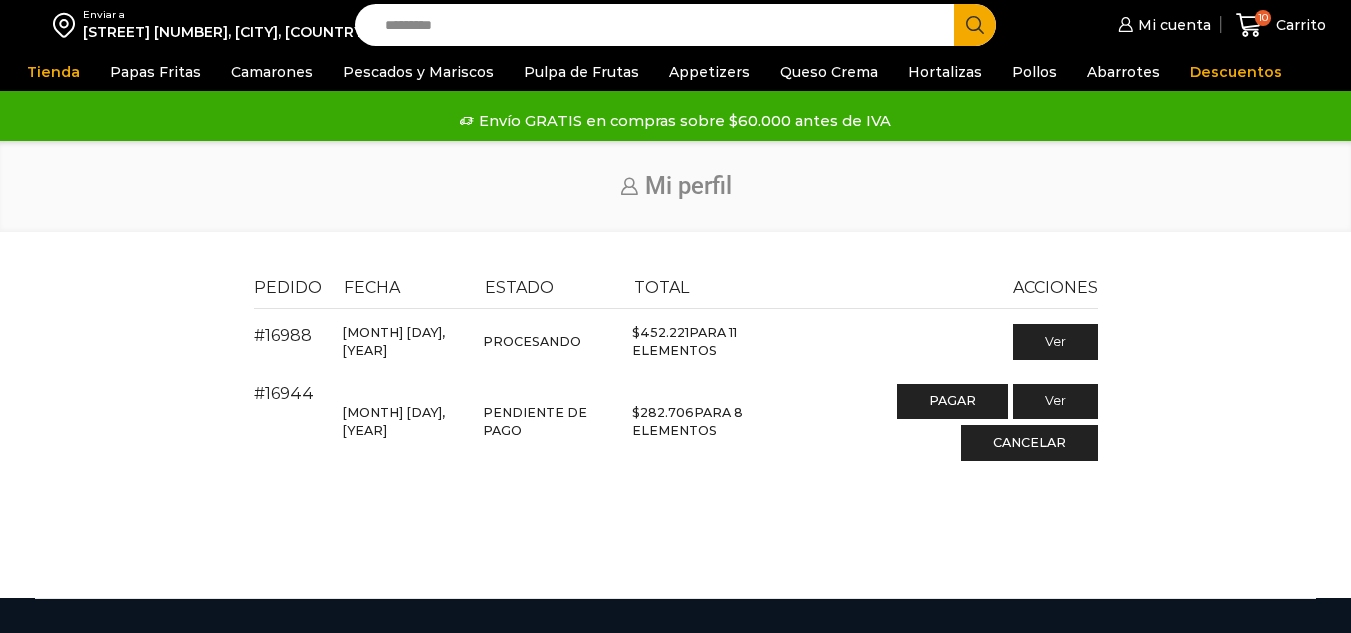 scroll, scrollTop: 0, scrollLeft: 0, axis: both 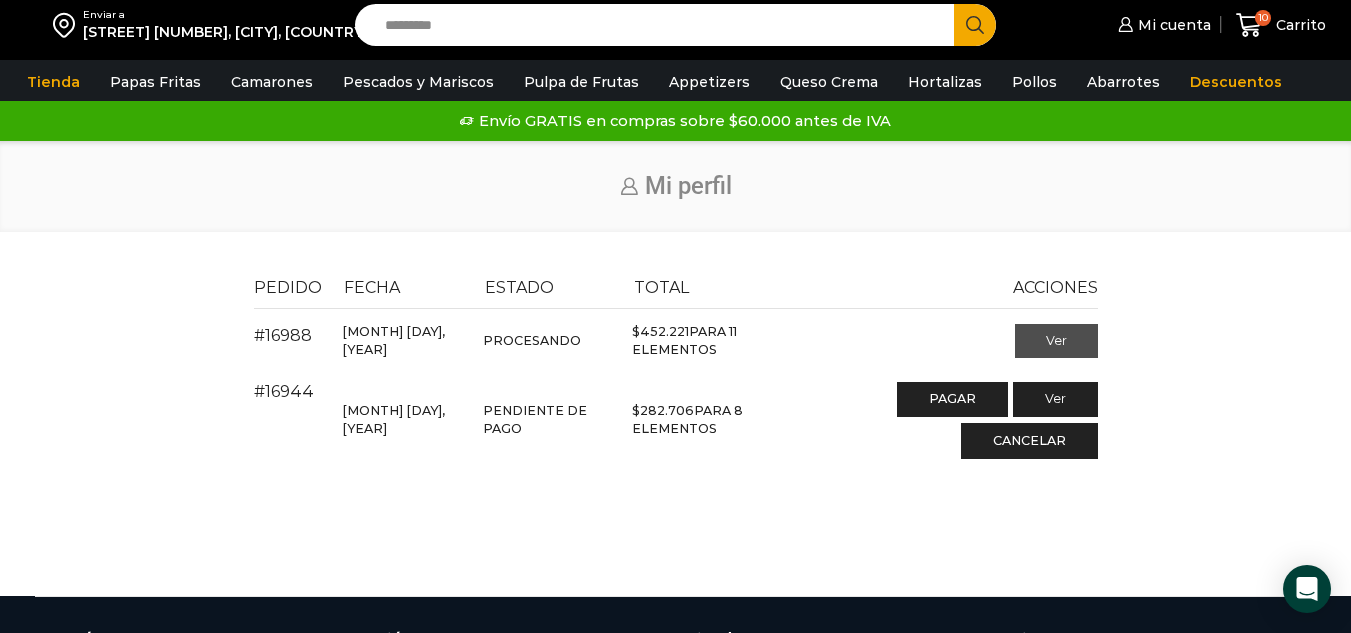 click on "Ver" at bounding box center [1056, 341] 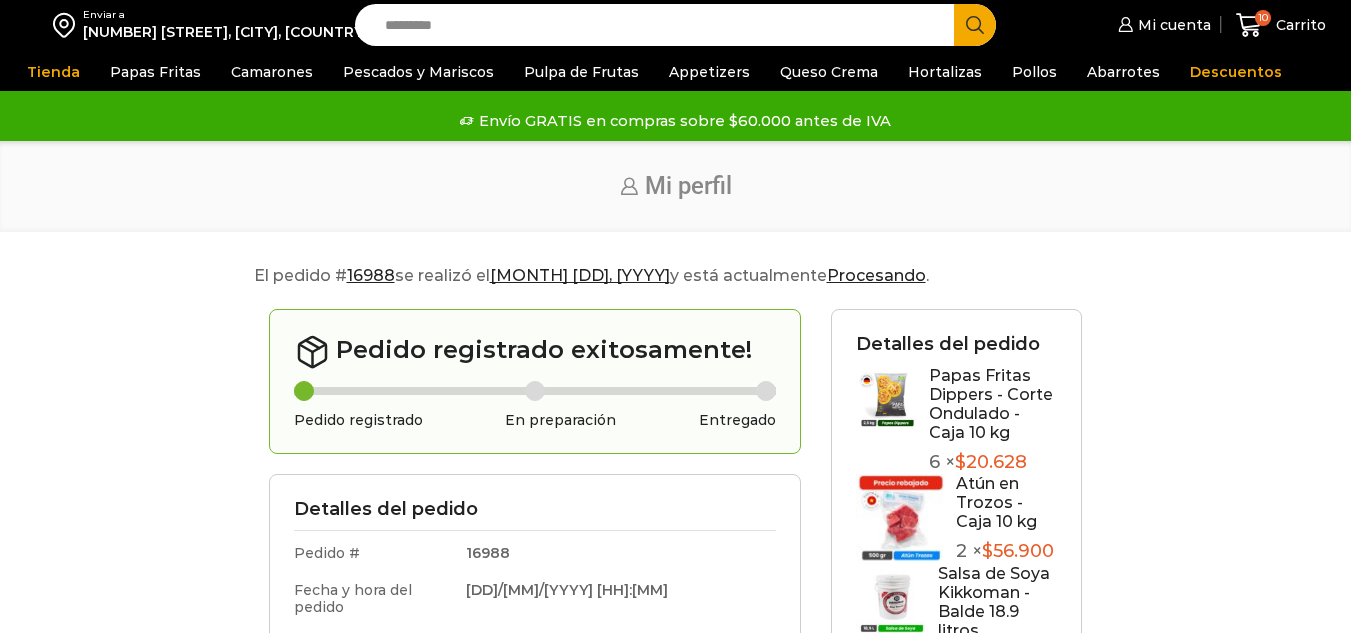 scroll, scrollTop: 0, scrollLeft: 0, axis: both 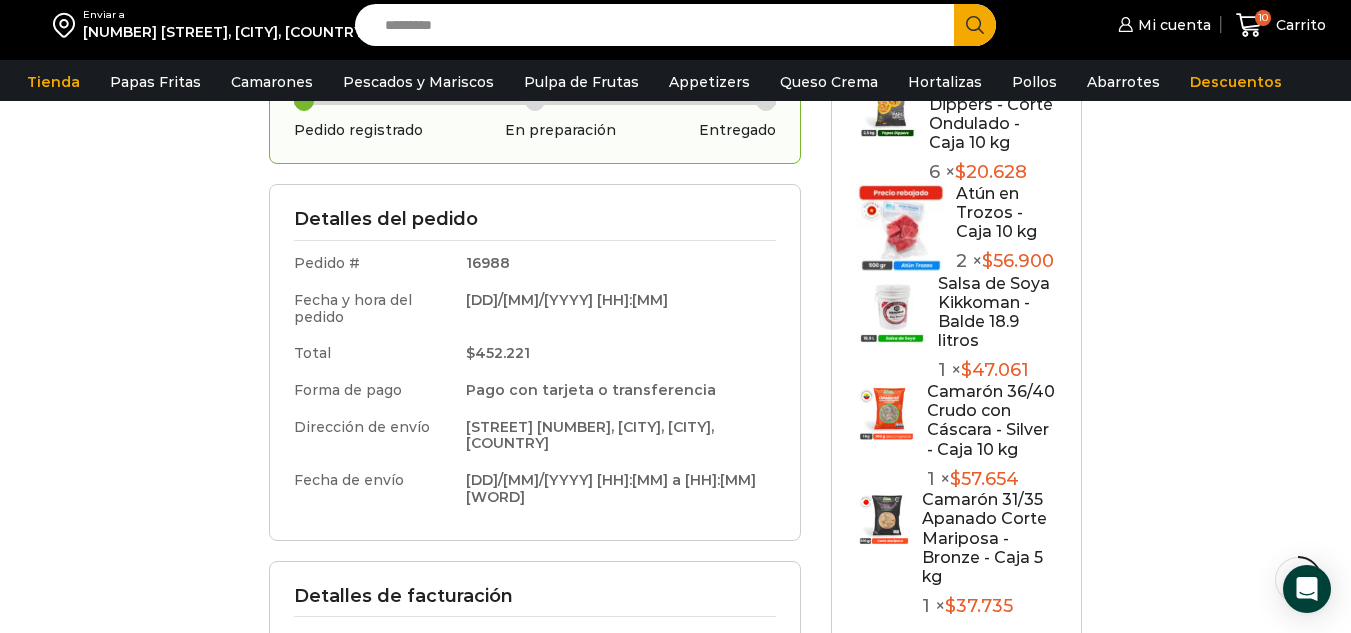 click at bounding box center [886, 412] 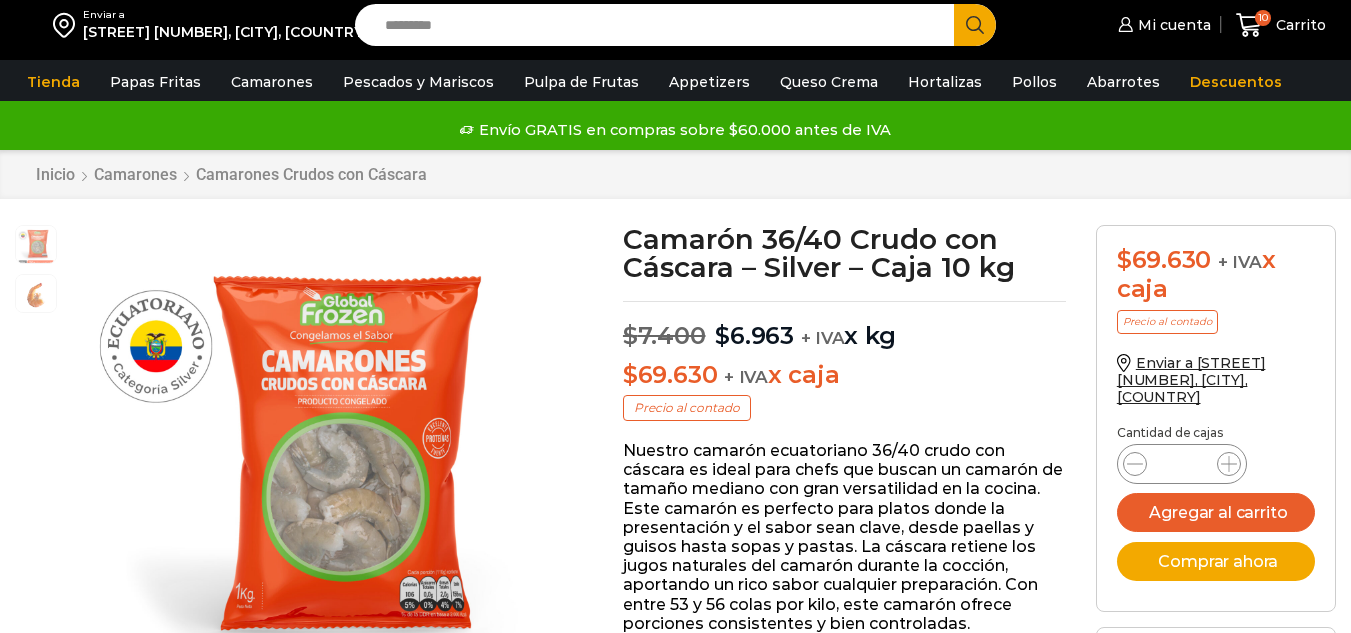 scroll, scrollTop: 1, scrollLeft: 0, axis: vertical 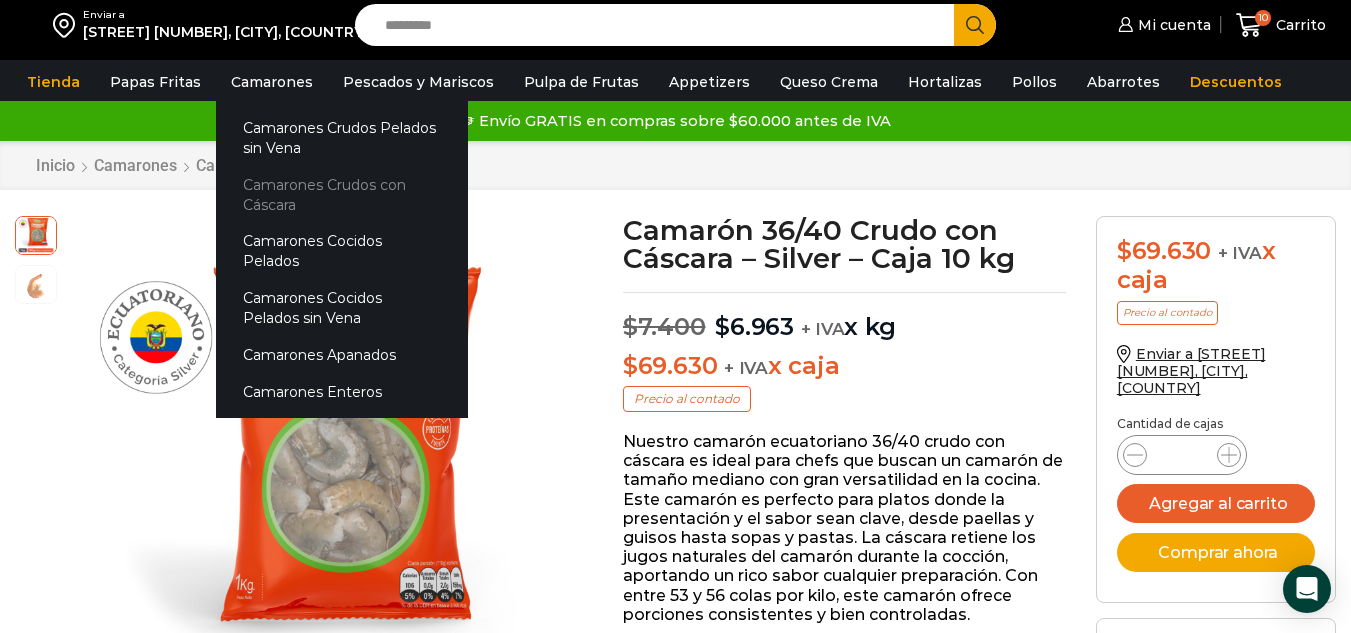 click on "Camarones Crudos con Cáscara" at bounding box center [342, 194] 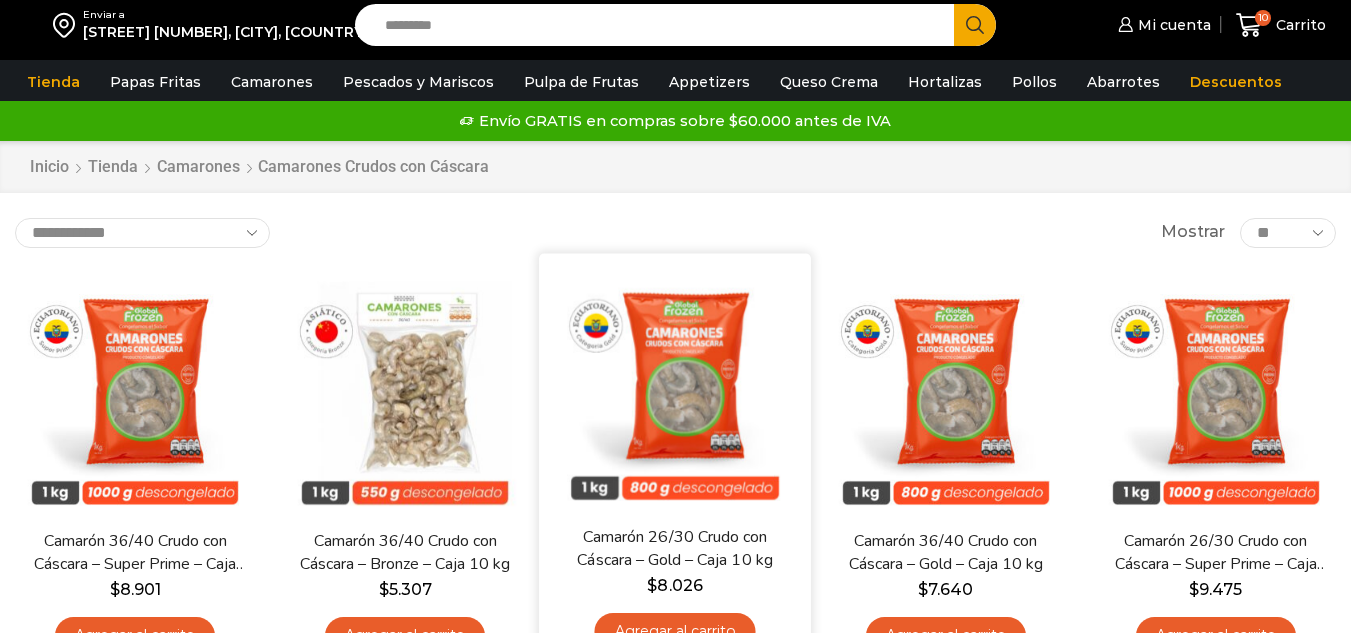 scroll, scrollTop: 0, scrollLeft: 0, axis: both 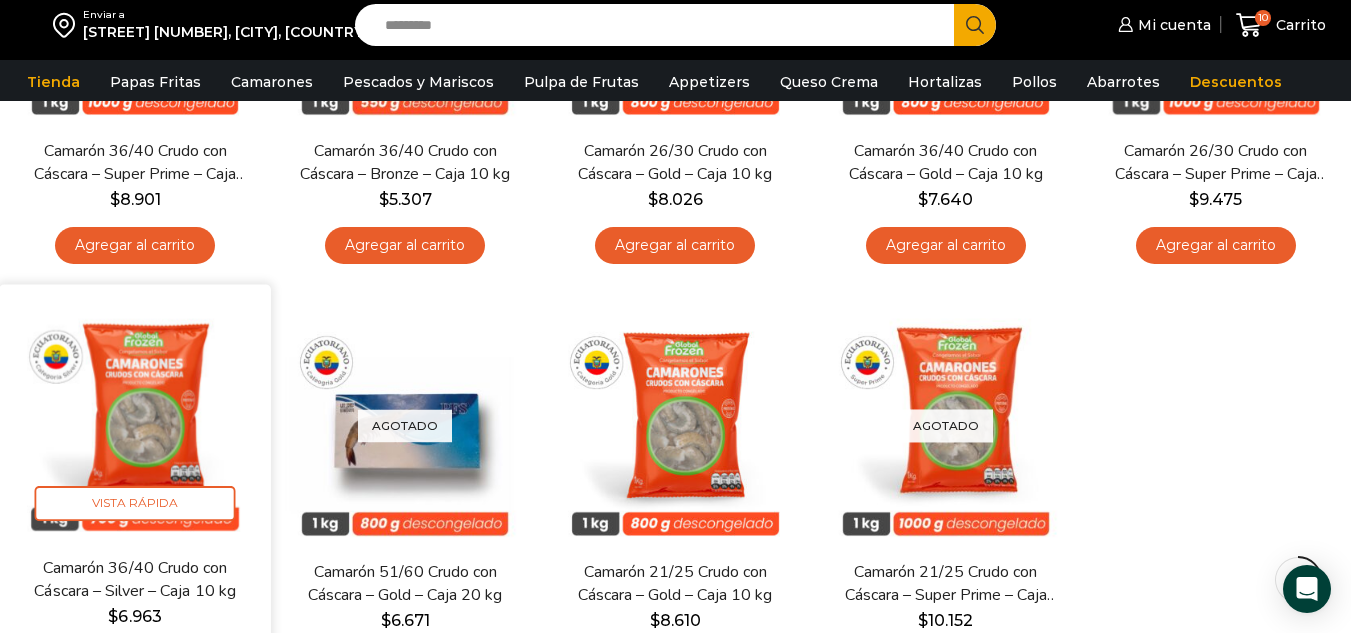 click at bounding box center (135, 420) 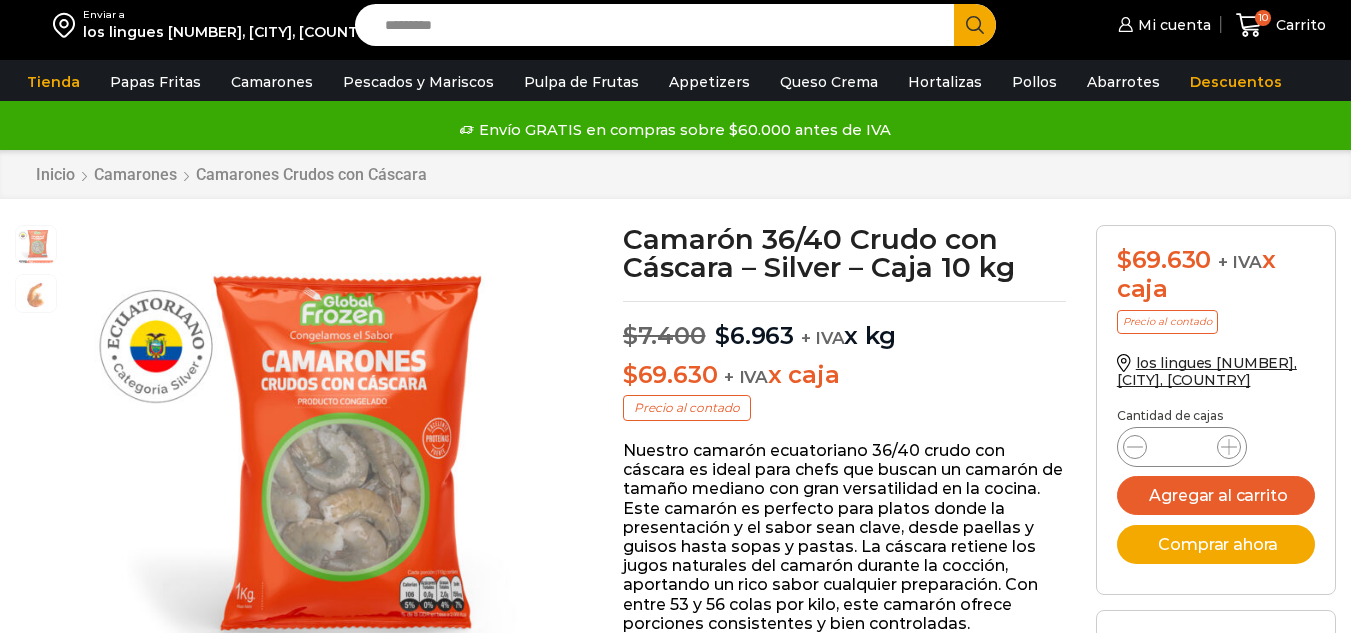 scroll, scrollTop: 0, scrollLeft: 0, axis: both 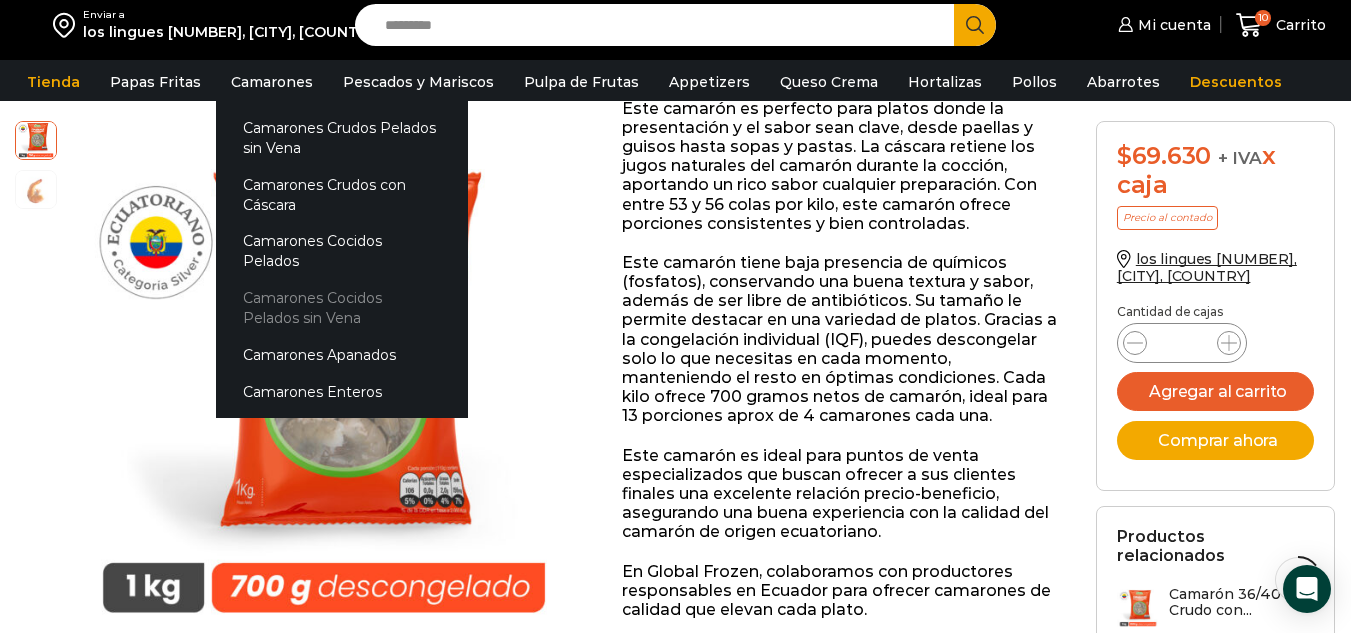 click on "Camarones Cocidos Pelados sin Vena" at bounding box center (342, 308) 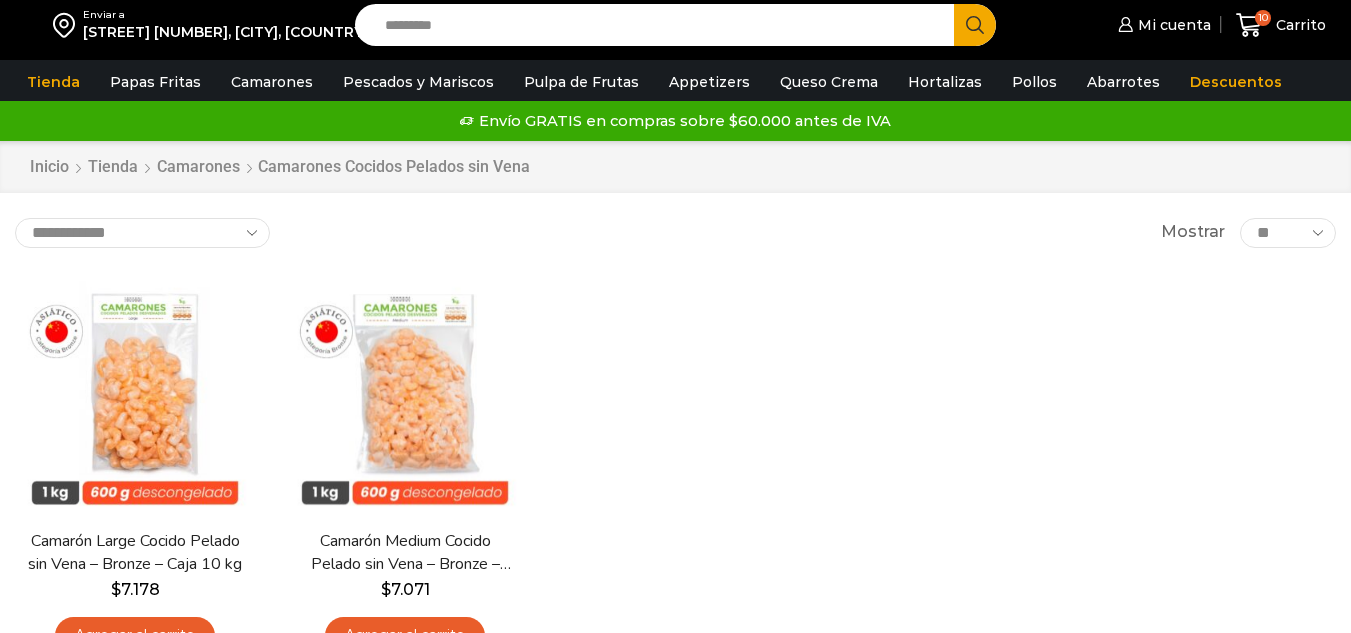scroll, scrollTop: 0, scrollLeft: 0, axis: both 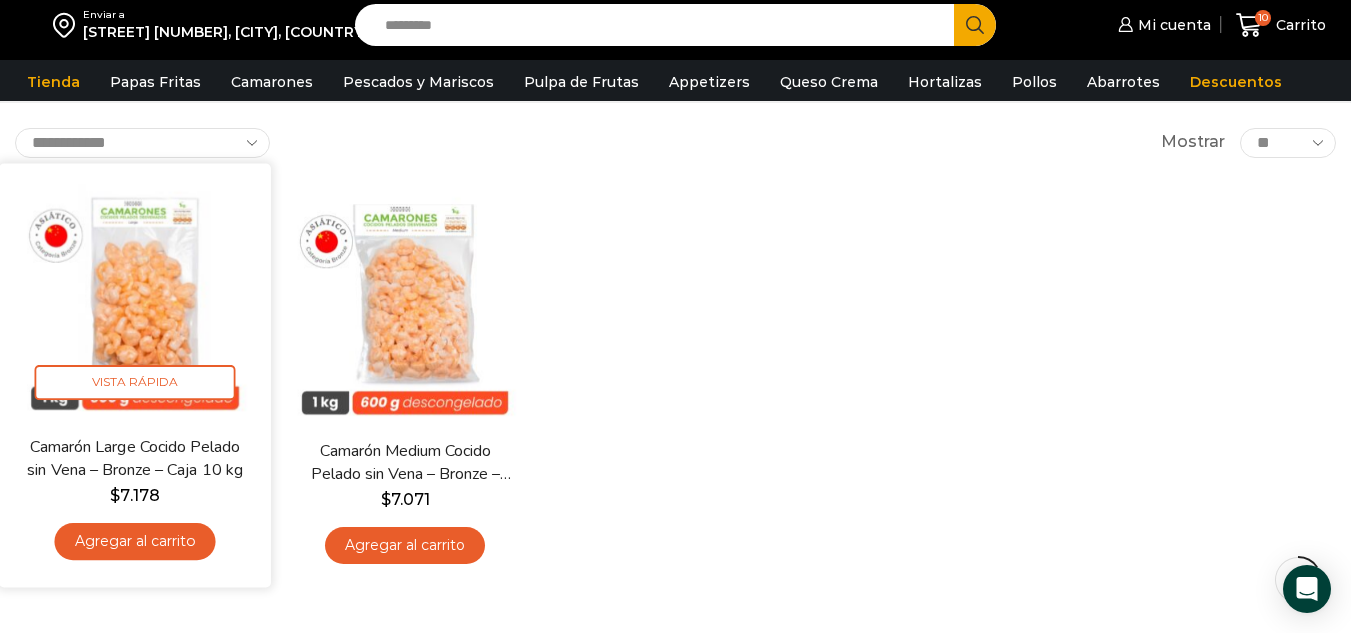 click on "Camarón Large Cocido Pelado sin Vena – Bronze – Caja 10 kg" at bounding box center (135, 458) 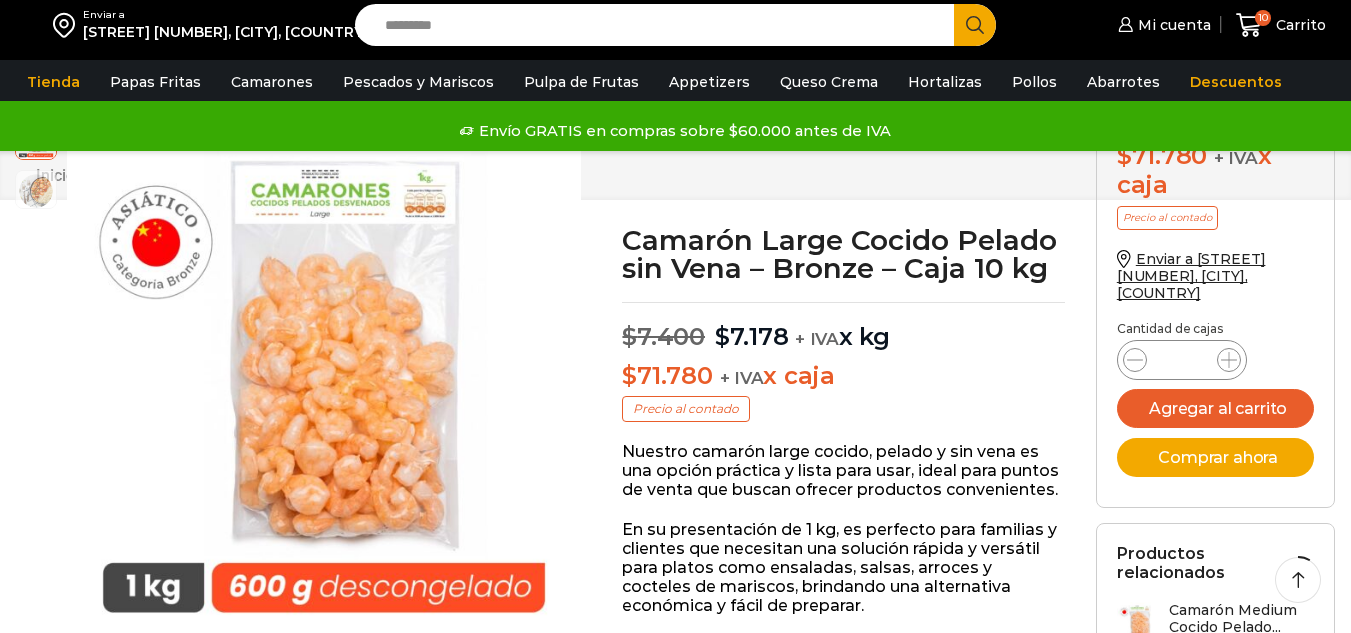 scroll, scrollTop: 201, scrollLeft: 0, axis: vertical 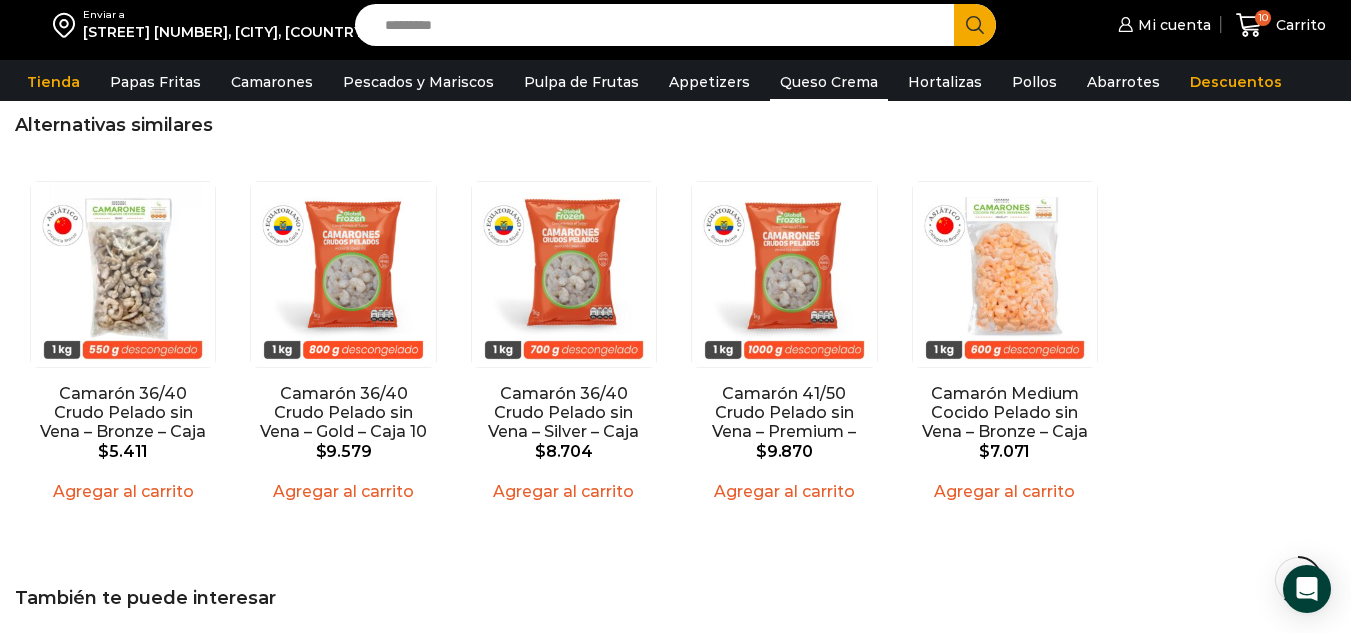 click on "Queso Crema" at bounding box center [829, 82] 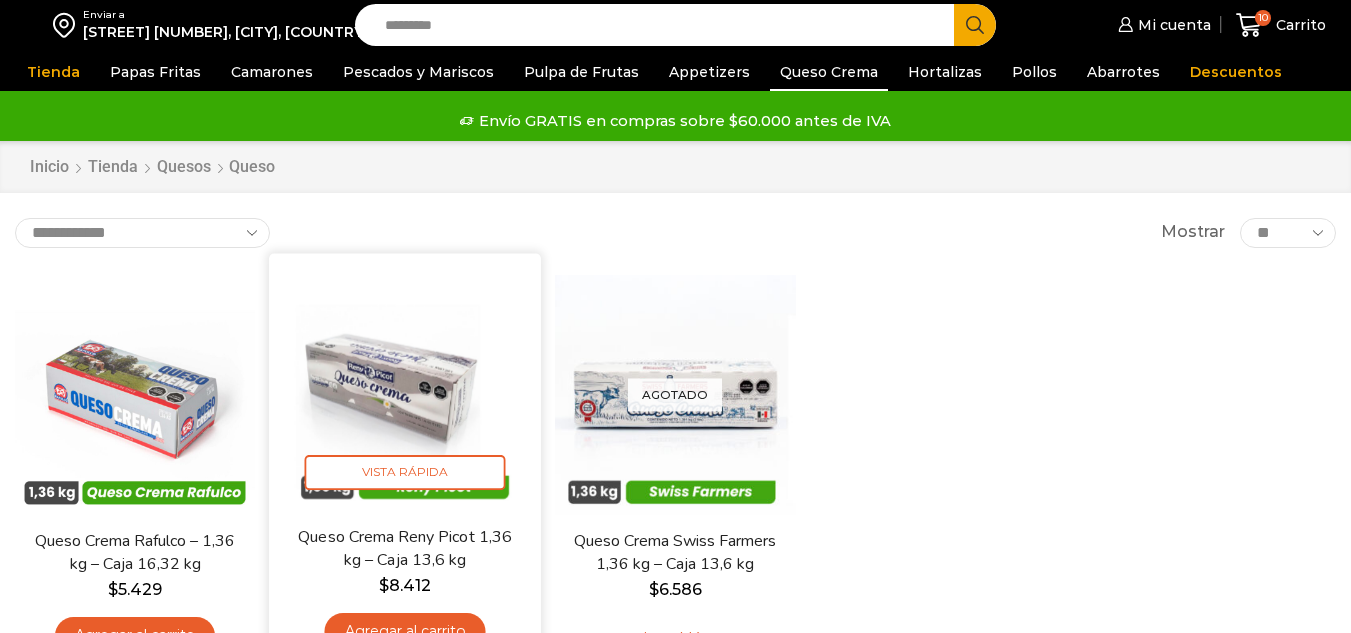 scroll, scrollTop: 0, scrollLeft: 0, axis: both 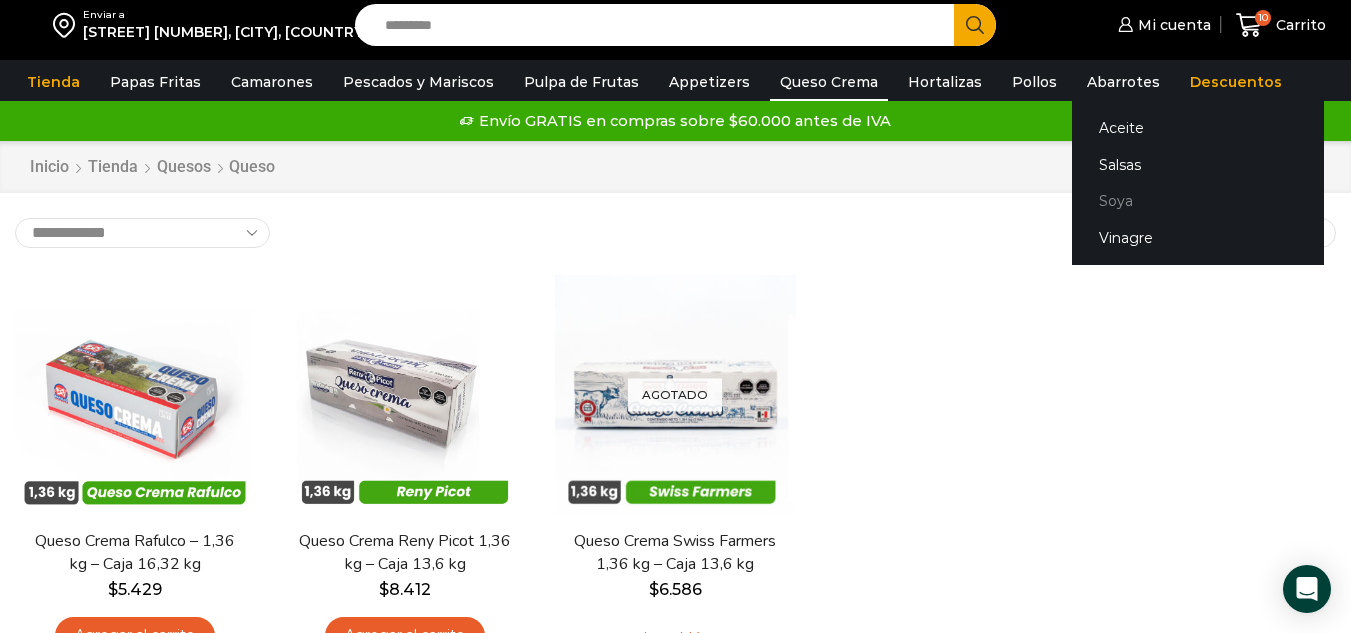 click on "Soya" at bounding box center (1198, 201) 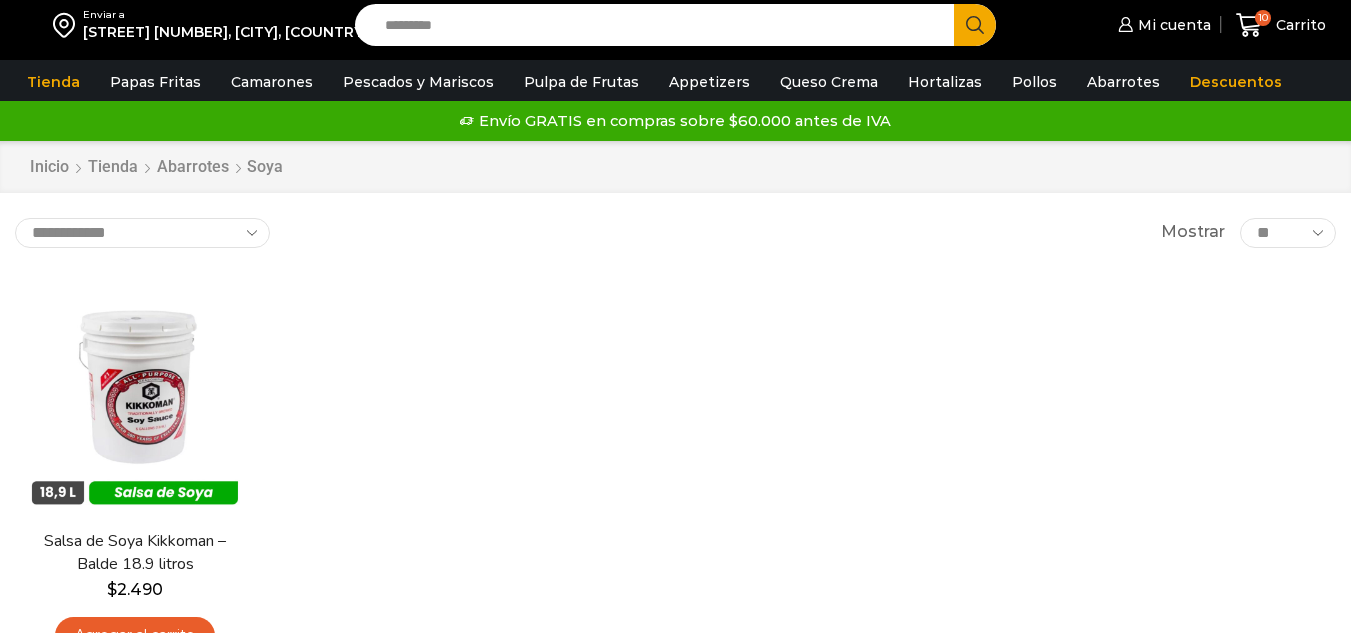 scroll, scrollTop: 0, scrollLeft: 0, axis: both 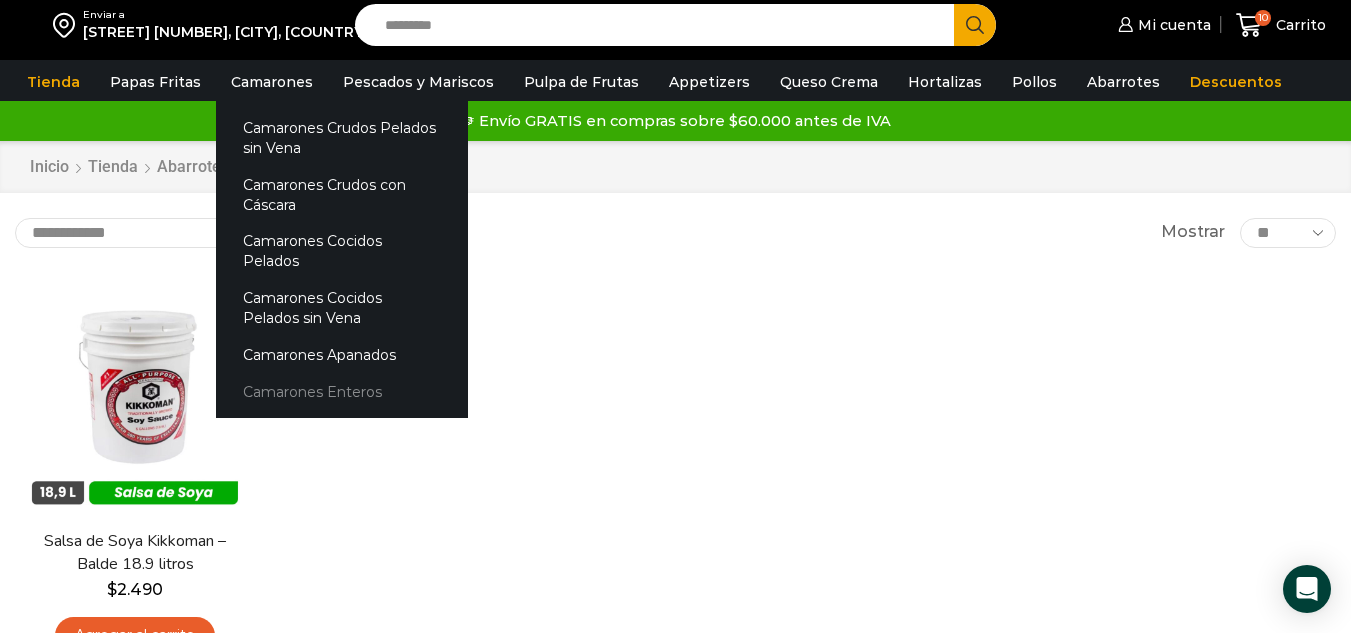 click on "Camarones Enteros" at bounding box center [342, 391] 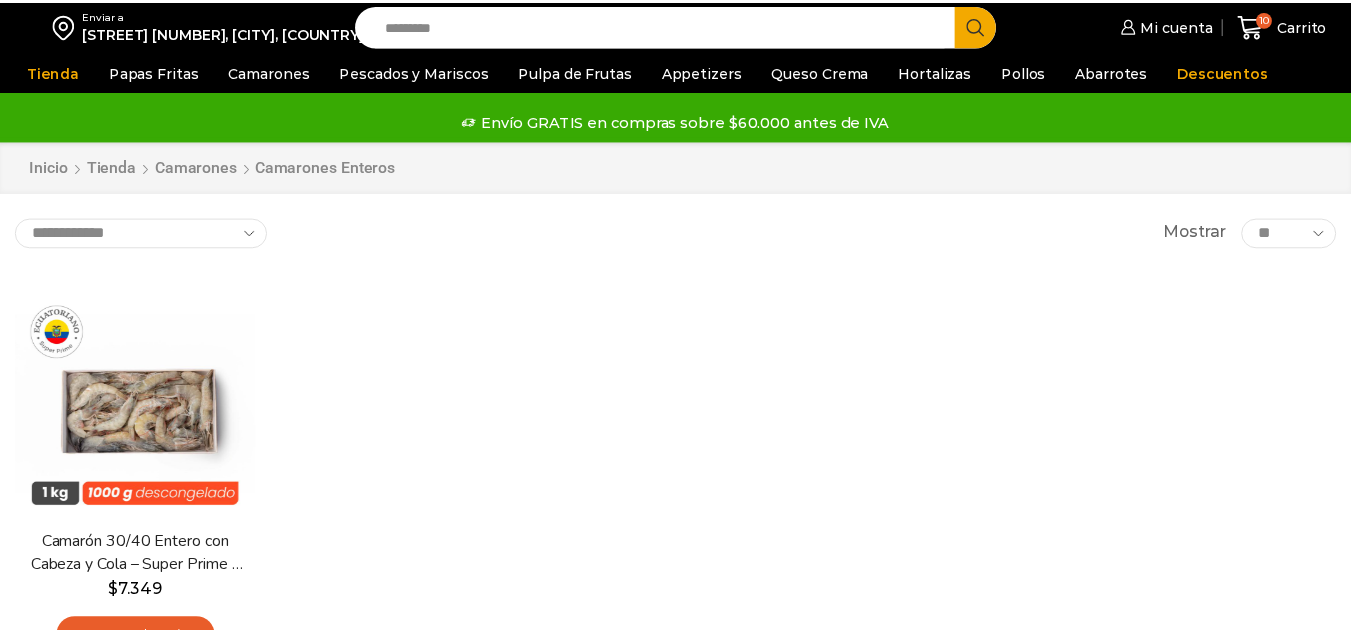 scroll, scrollTop: 0, scrollLeft: 0, axis: both 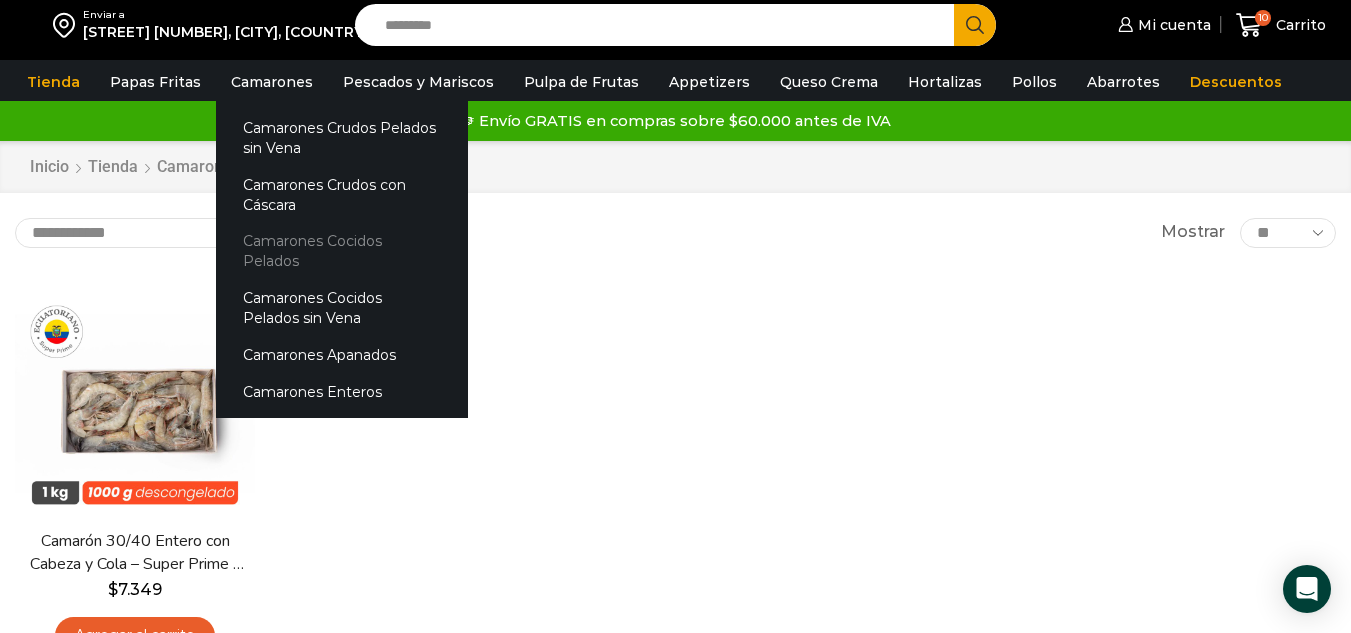 click on "Camarones Cocidos Pelados" at bounding box center [342, 251] 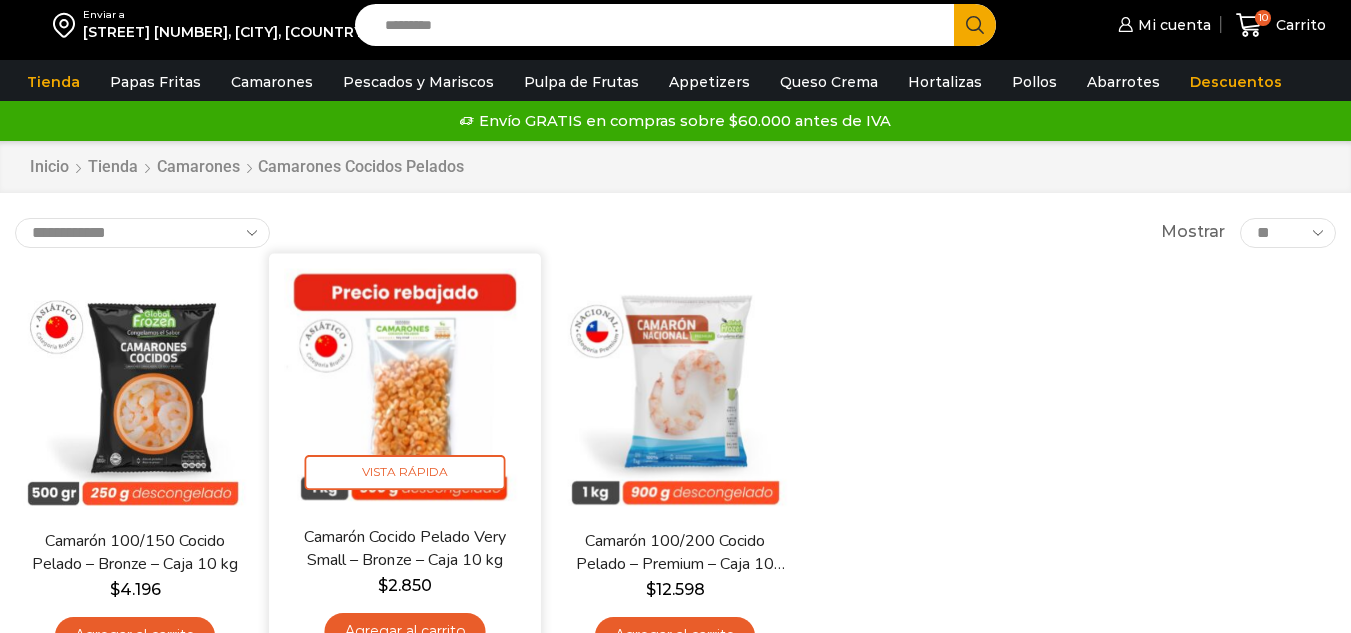 scroll, scrollTop: 0, scrollLeft: 0, axis: both 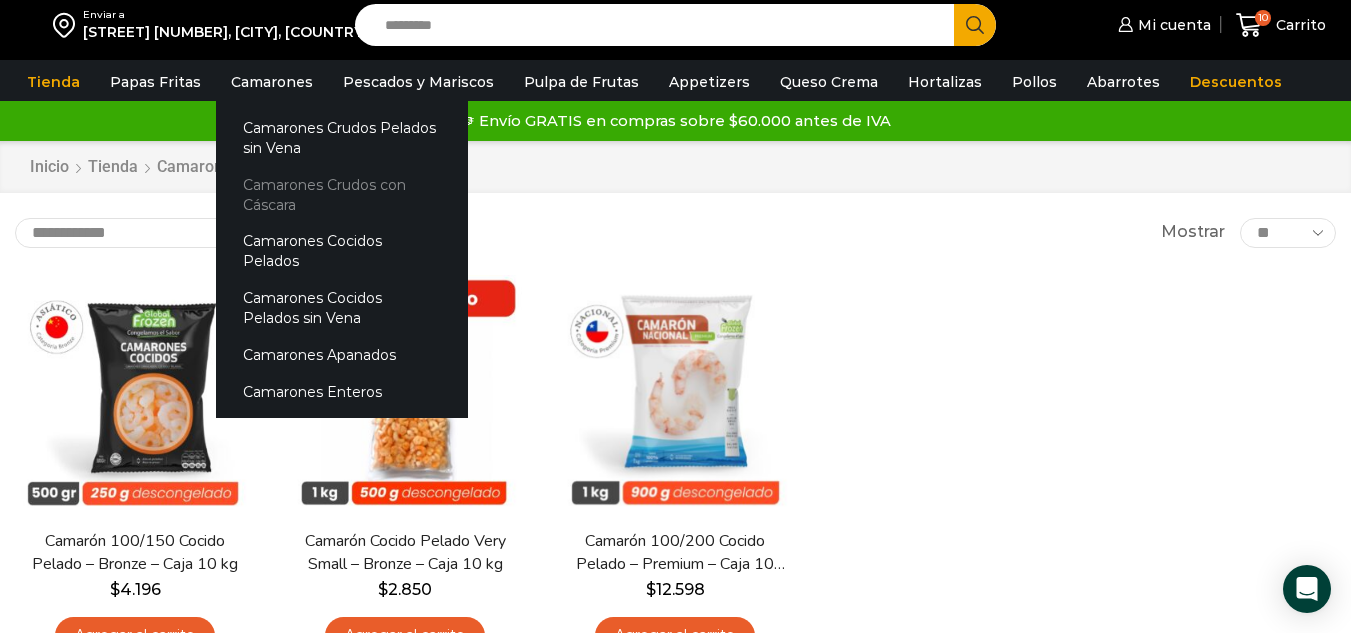 click on "Camarones Crudos con Cáscara" at bounding box center [342, 194] 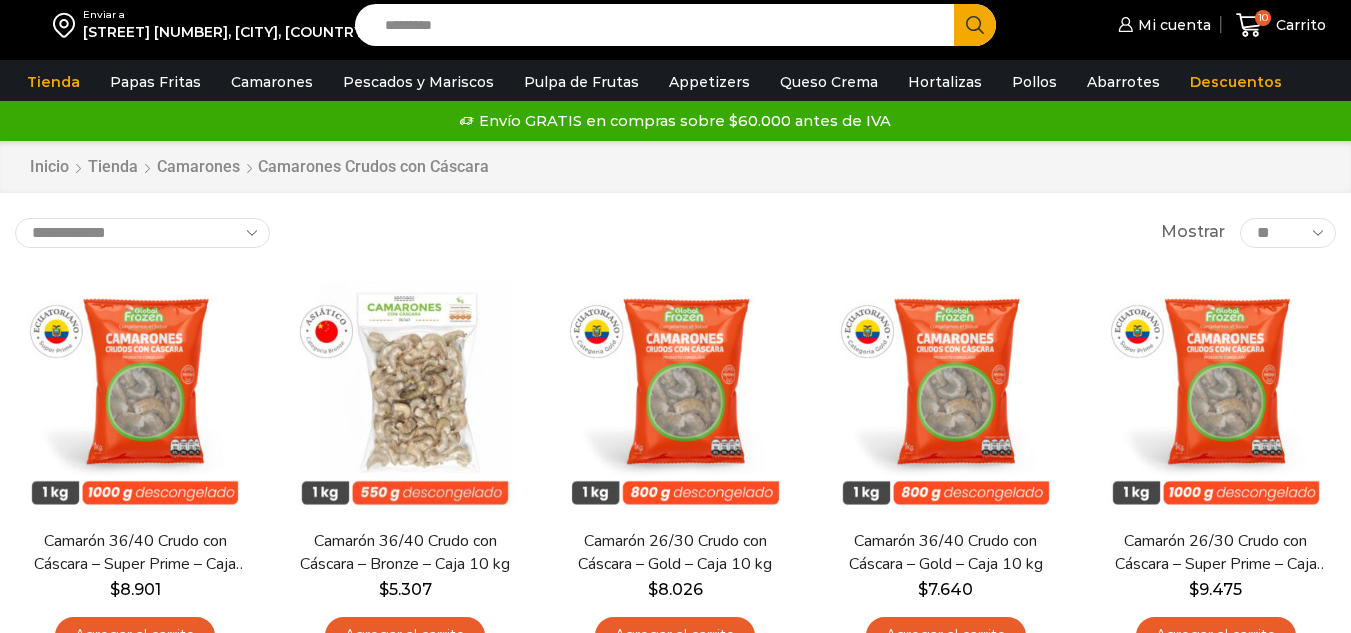 scroll, scrollTop: 0, scrollLeft: 0, axis: both 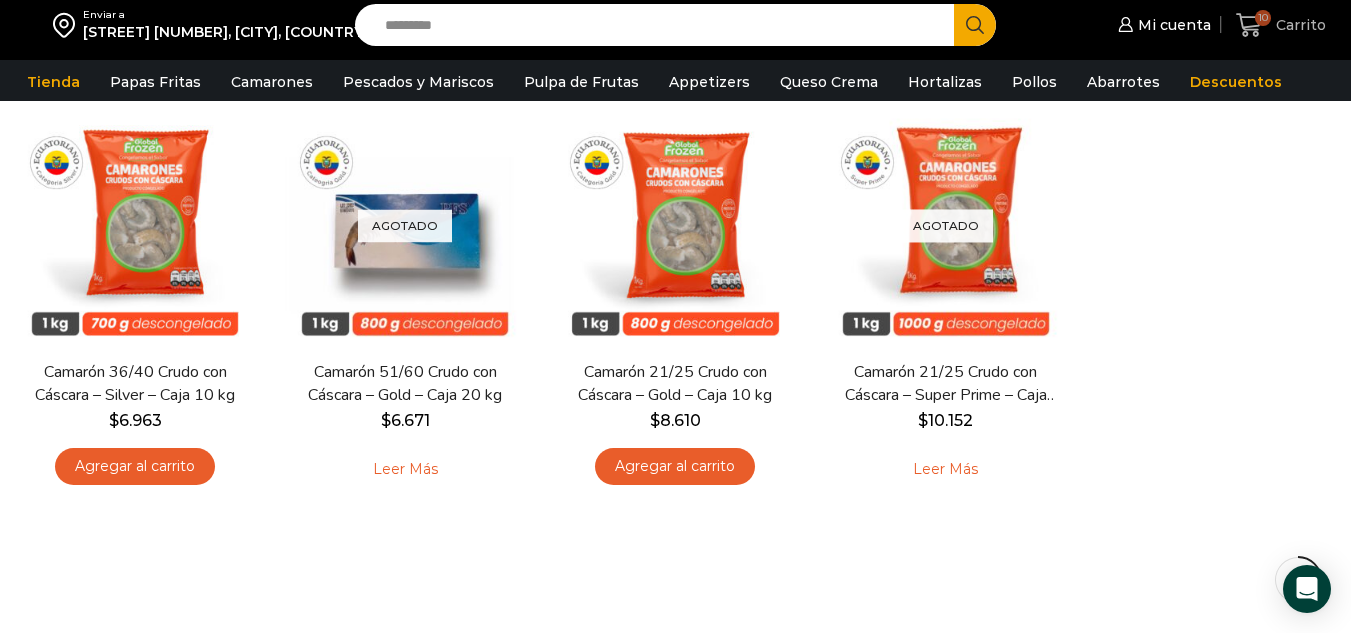 click on "Carrito" at bounding box center (1298, 25) 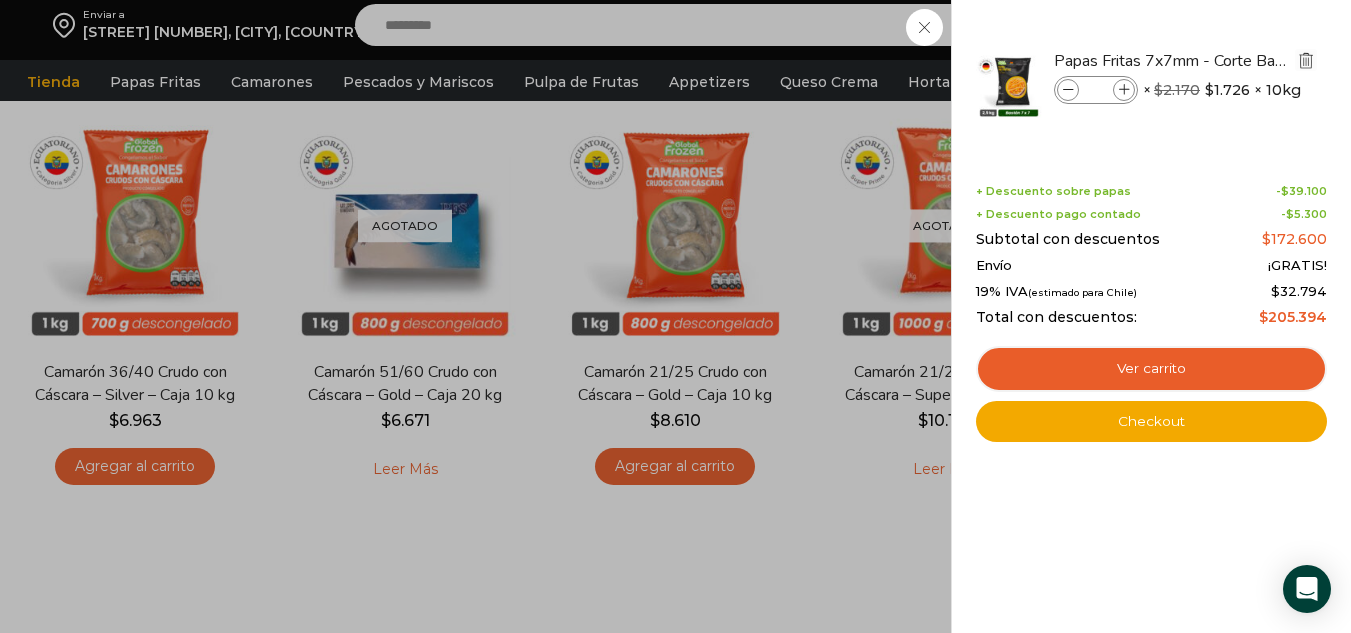 click at bounding box center [1306, 60] 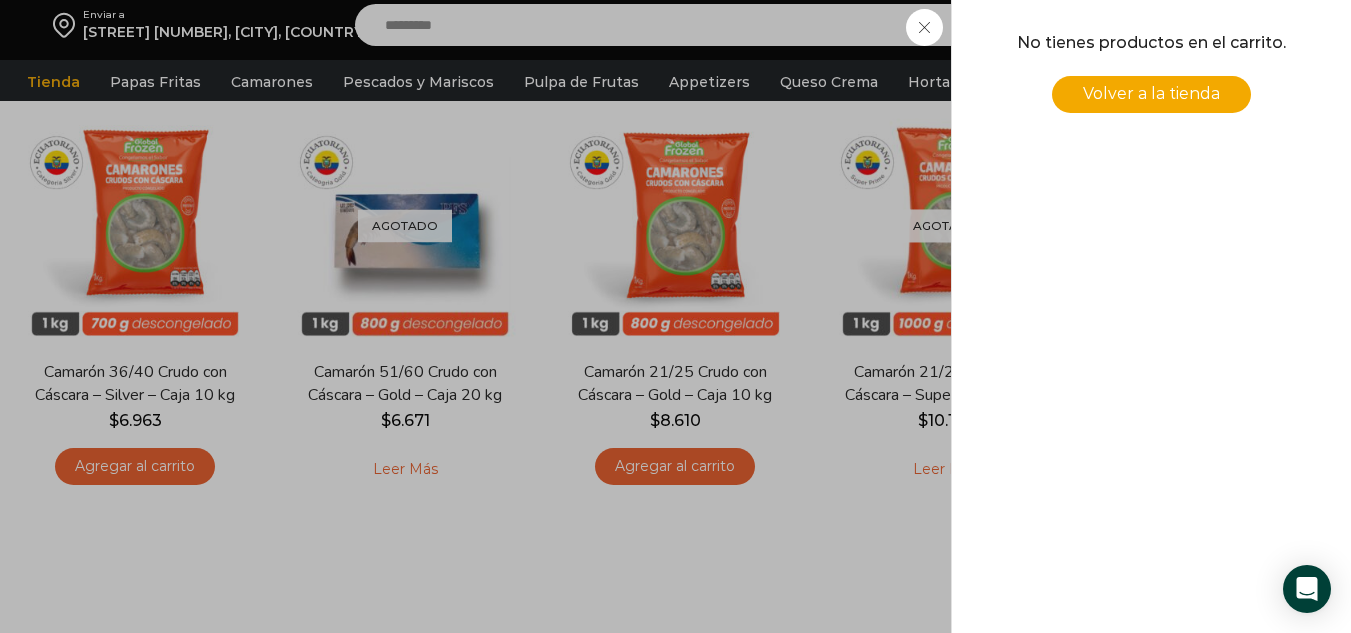click on "0
Carrito
0
0
Shopping Cart
No tienes productos en el carrito.
Volver a la tienda
Shopping cart                     (0) - $ -" at bounding box center [1281, 25] 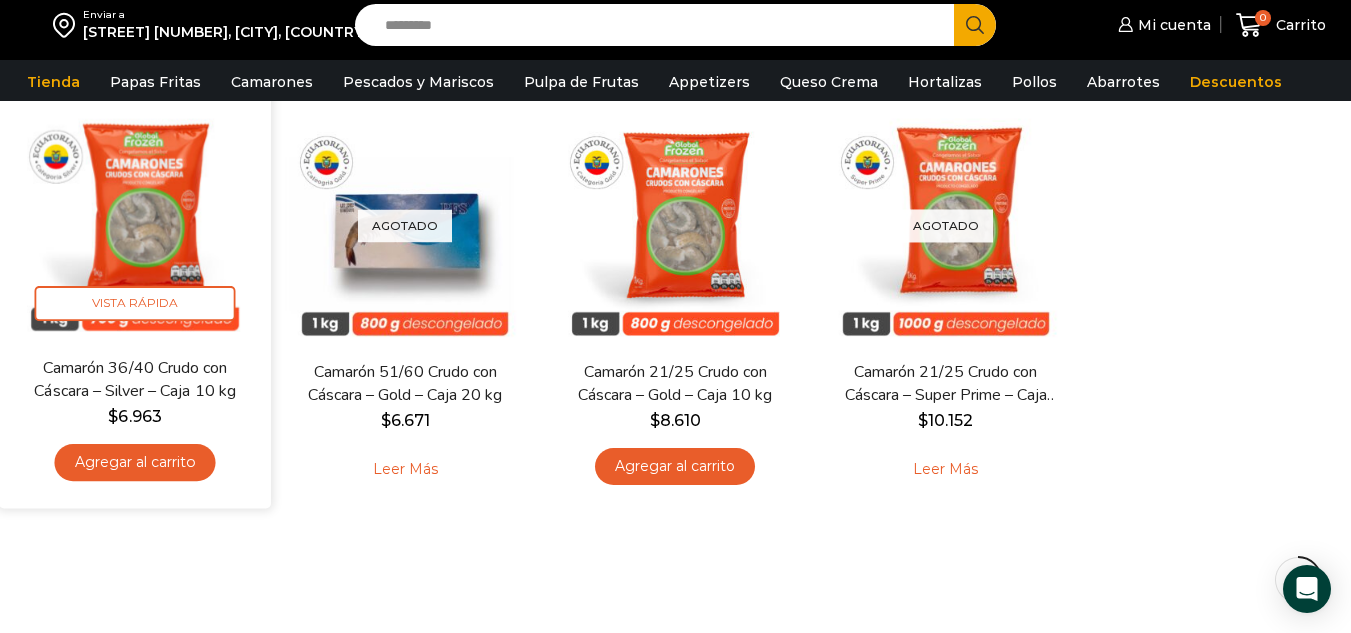 click on "Agregar al carrito" at bounding box center [135, 462] 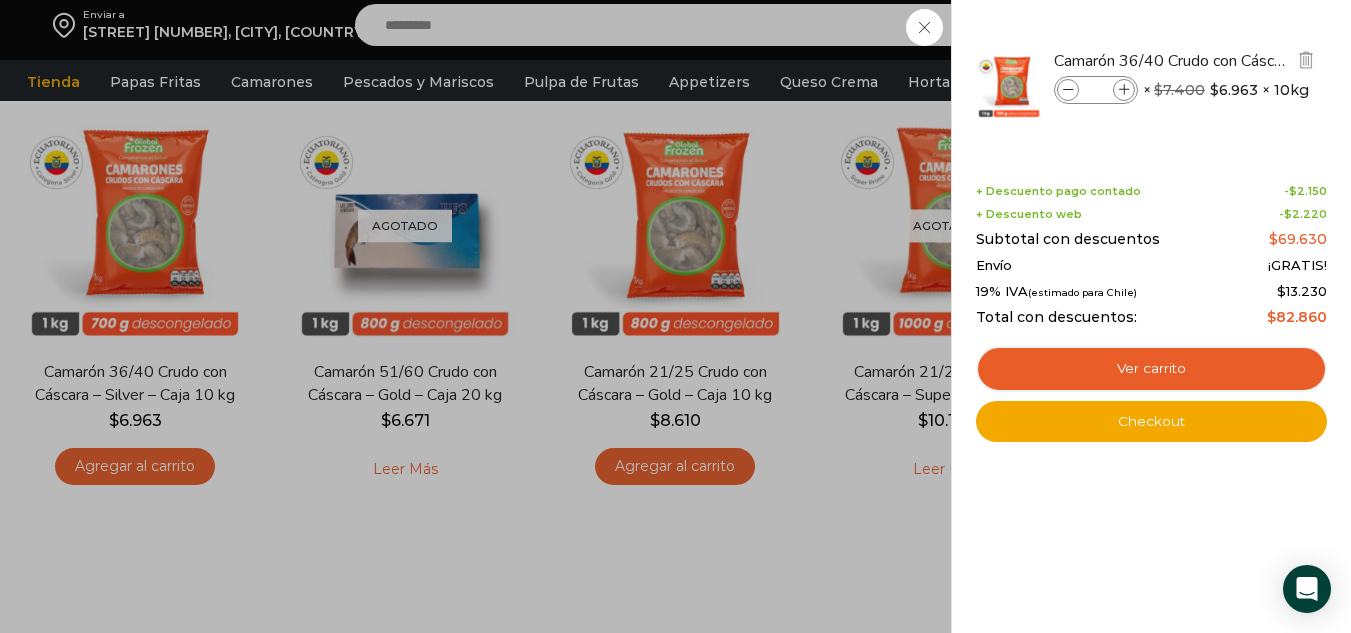 click at bounding box center [1124, 90] 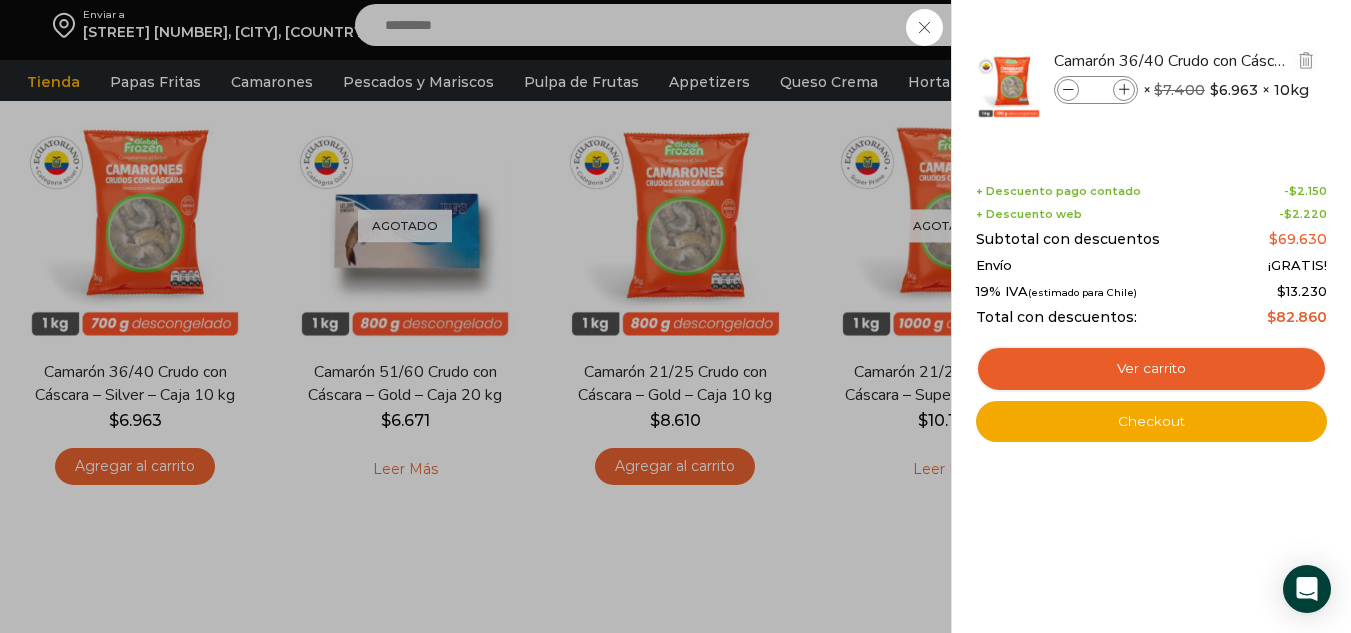 type on "*" 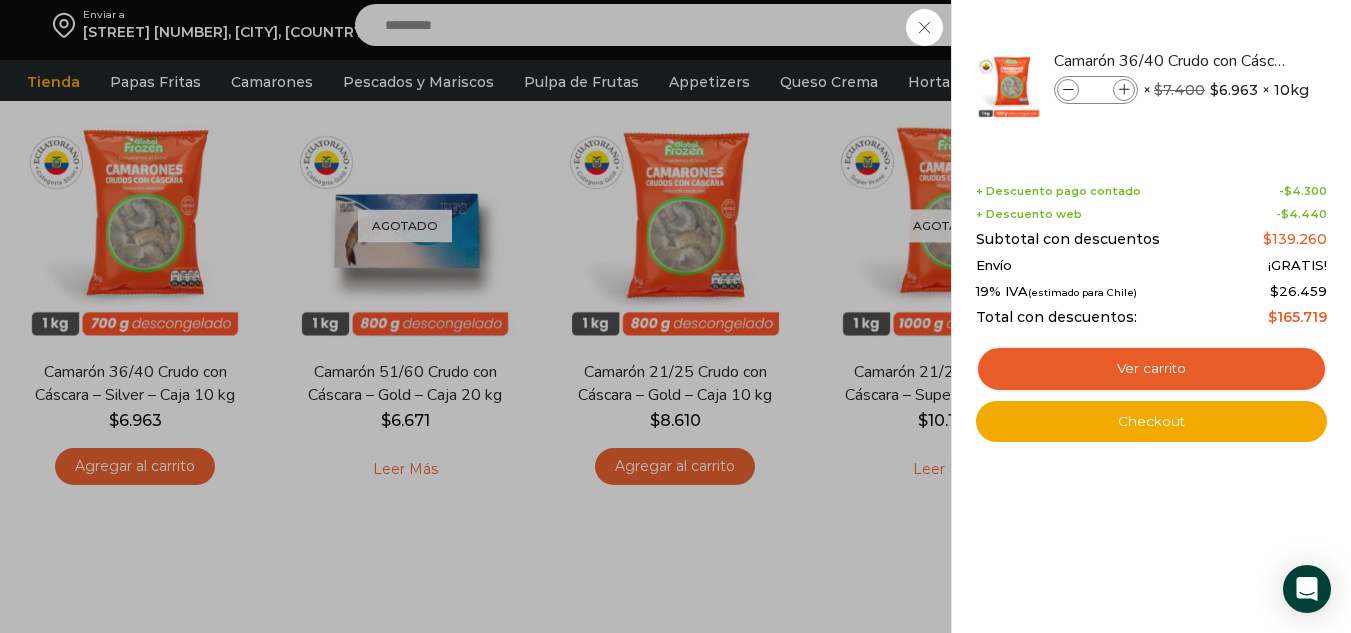 click on "2
Carrito
2
2
Shopping Cart
*" at bounding box center (1281, 25) 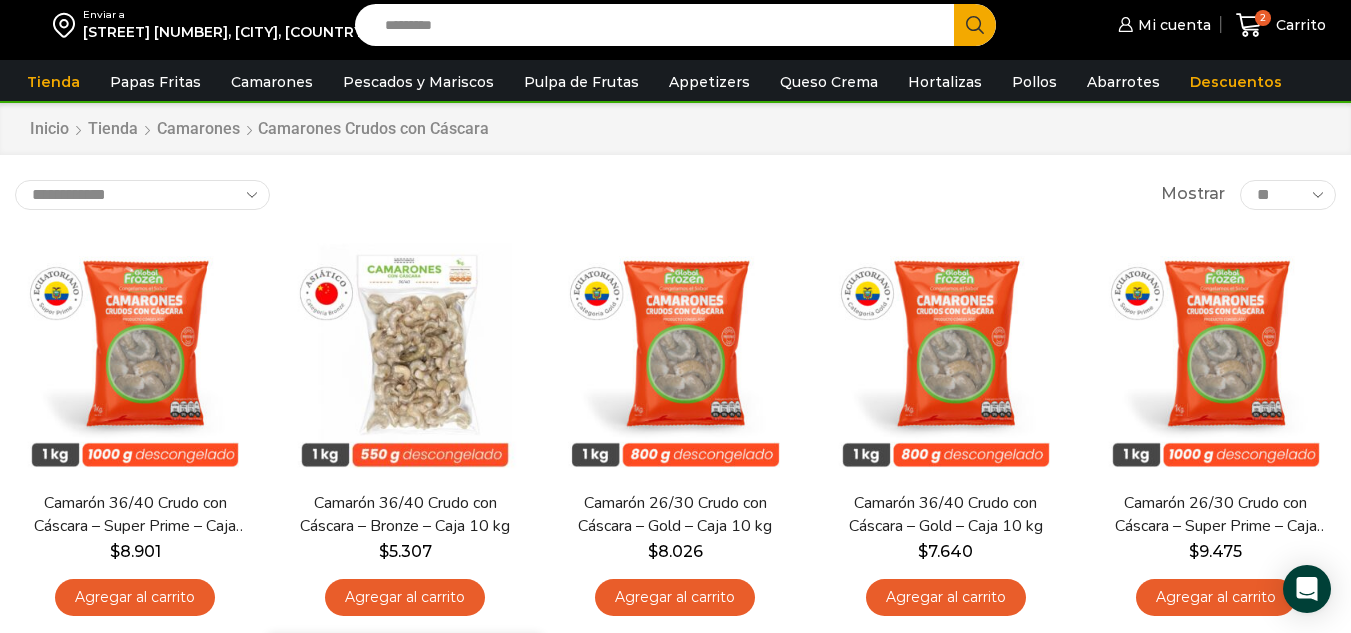 scroll, scrollTop: 0, scrollLeft: 0, axis: both 